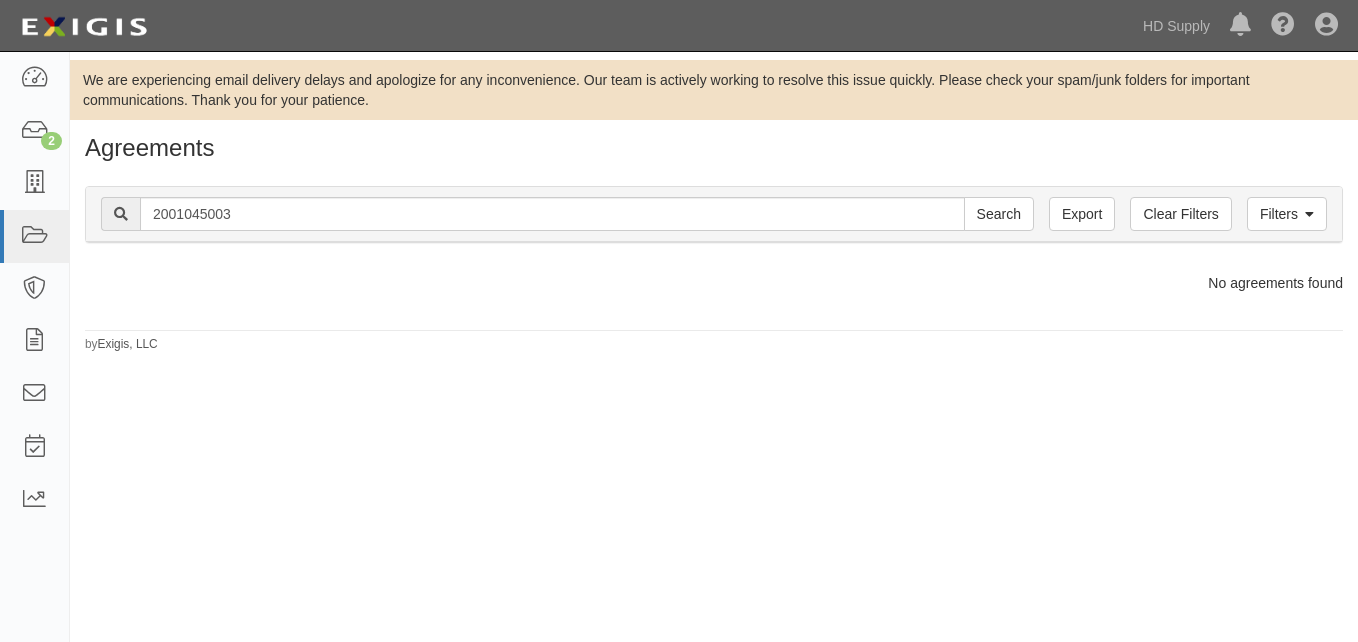 scroll, scrollTop: 0, scrollLeft: 0, axis: both 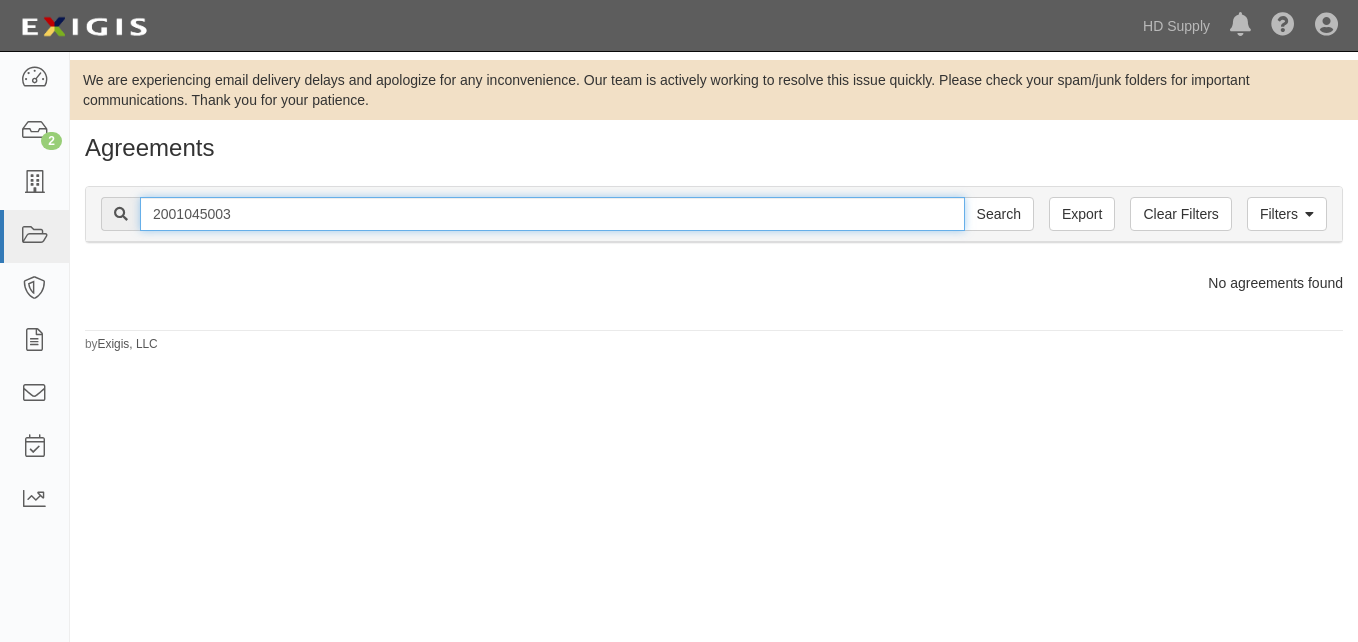 drag, startPoint x: 240, startPoint y: 219, endPoint x: 153, endPoint y: 205, distance: 88.11924 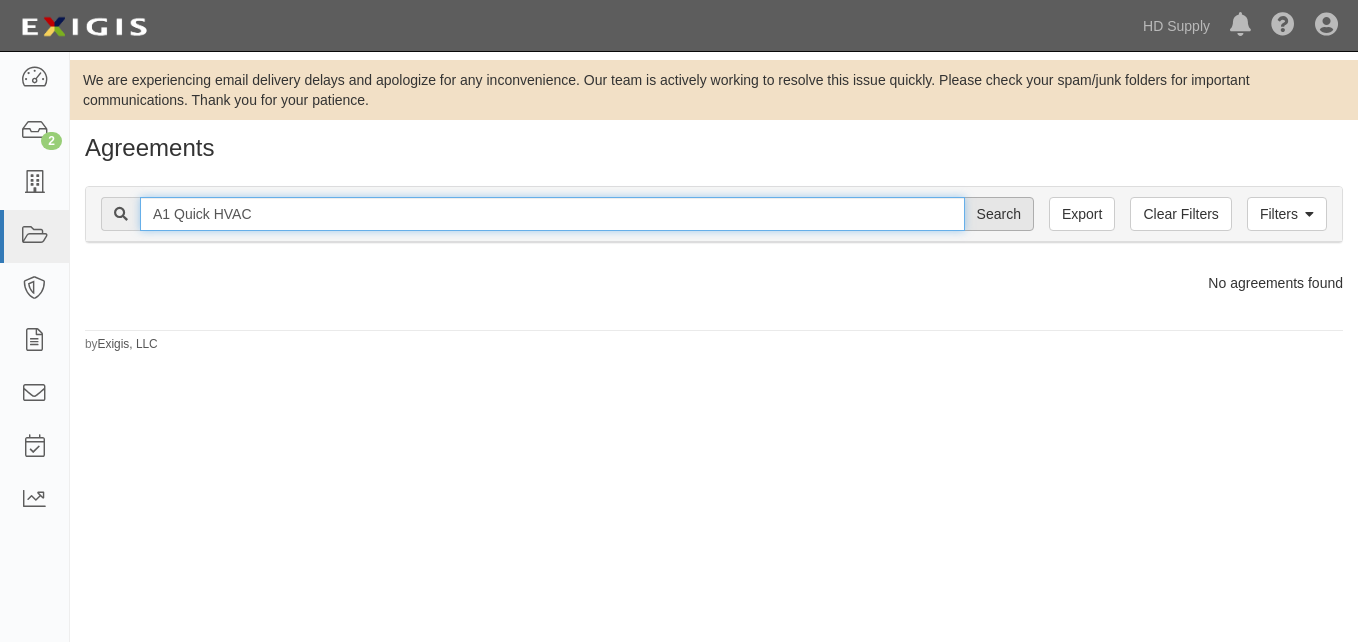 type on "A1 Quick HVAC" 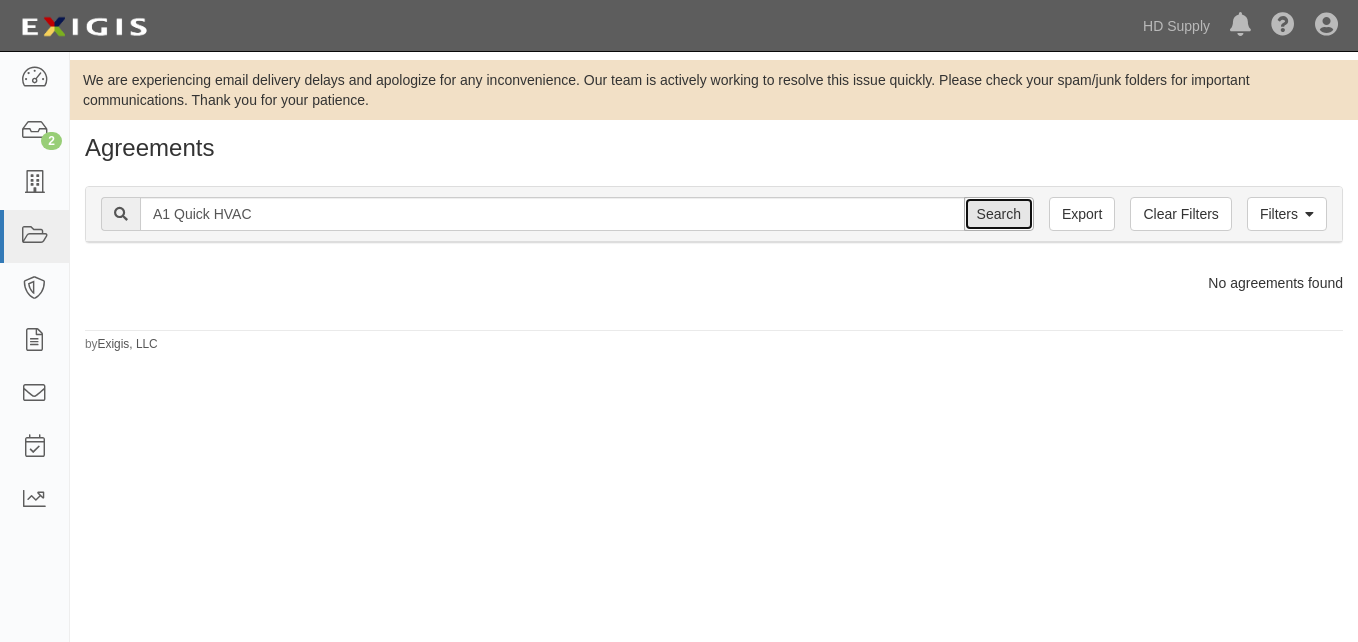 click on "Search" at bounding box center [999, 214] 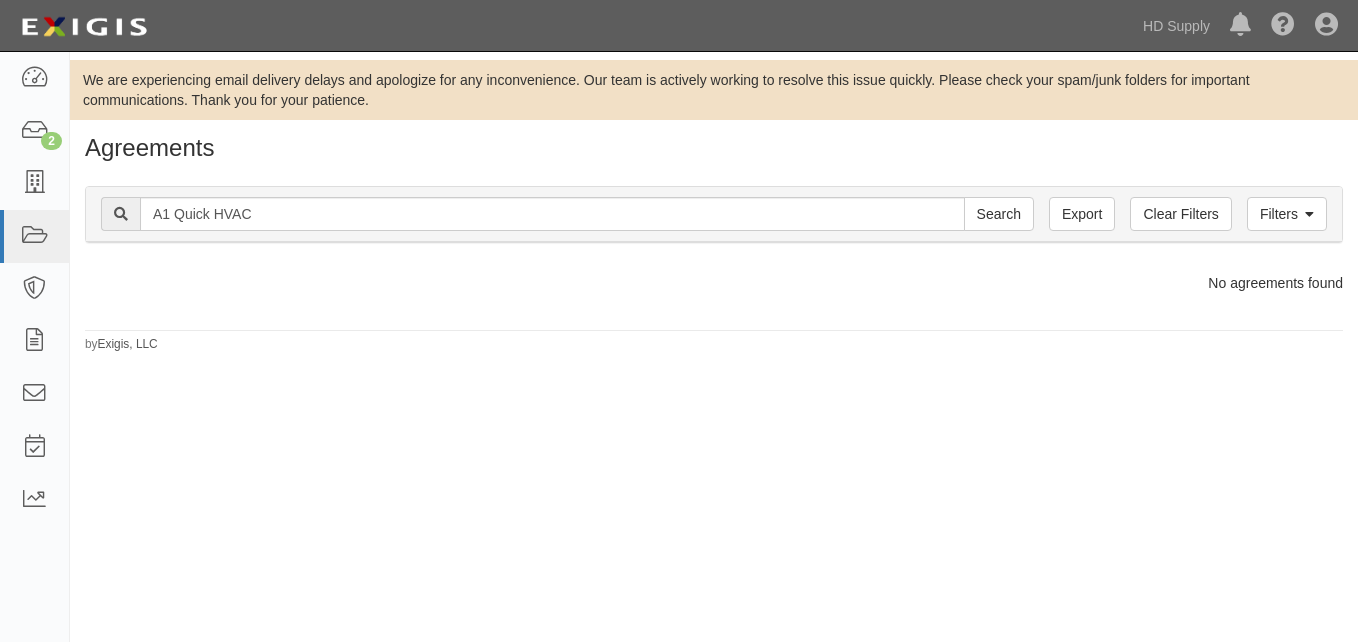 scroll, scrollTop: 0, scrollLeft: 0, axis: both 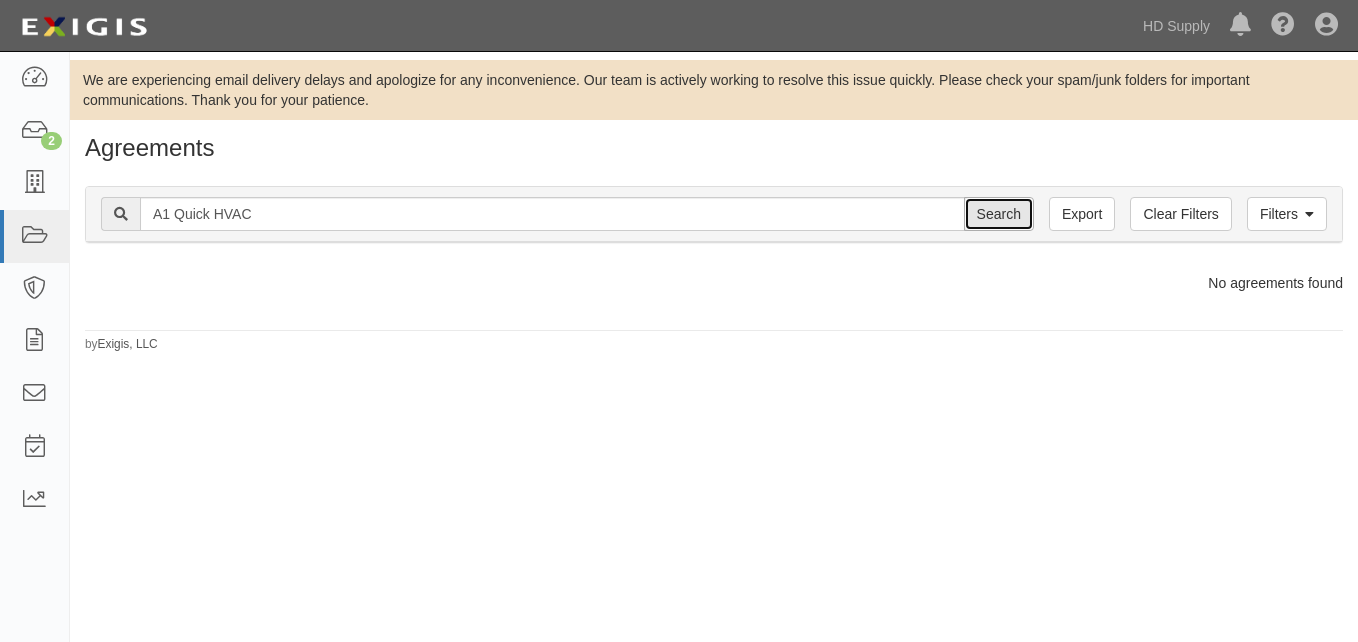 click on "Search" at bounding box center (999, 214) 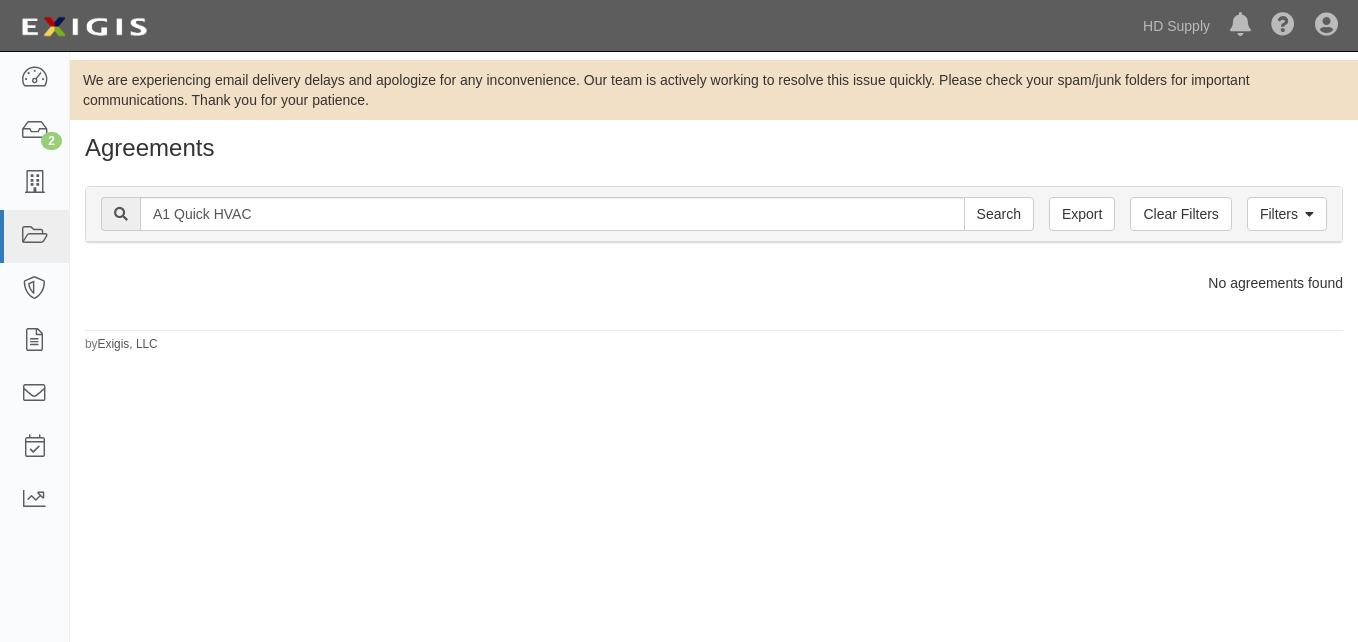 scroll, scrollTop: 0, scrollLeft: 0, axis: both 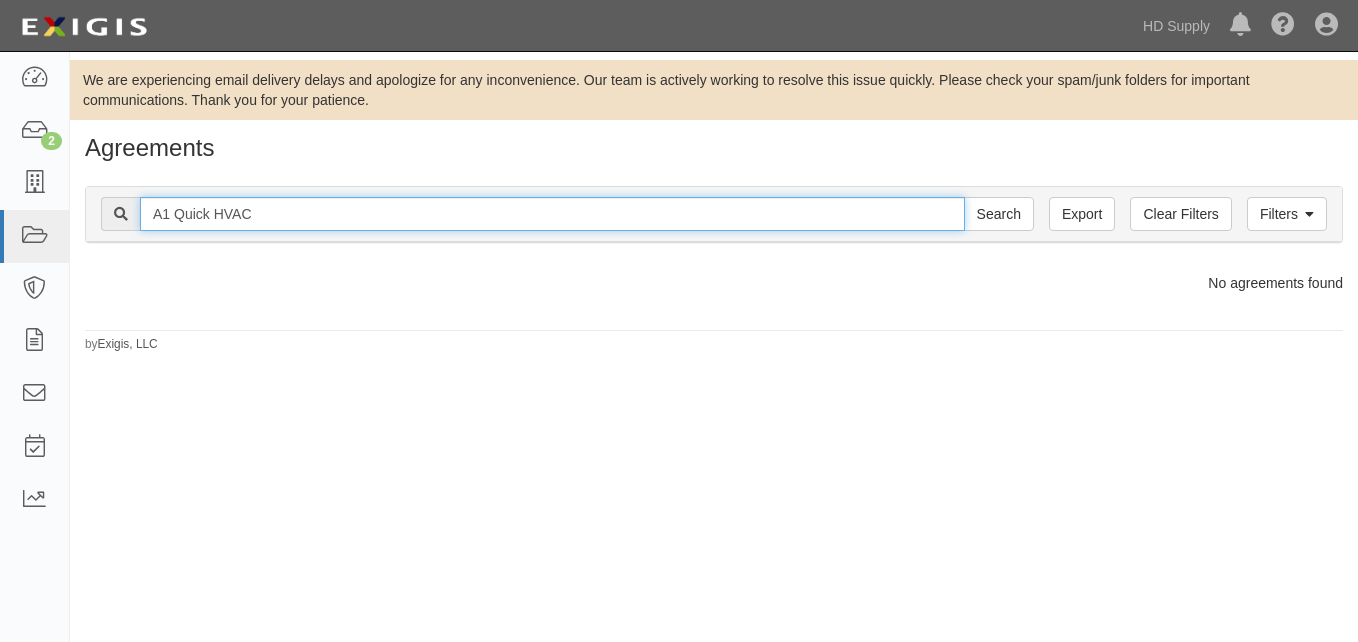 drag, startPoint x: 257, startPoint y: 220, endPoint x: 138, endPoint y: 217, distance: 119.03781 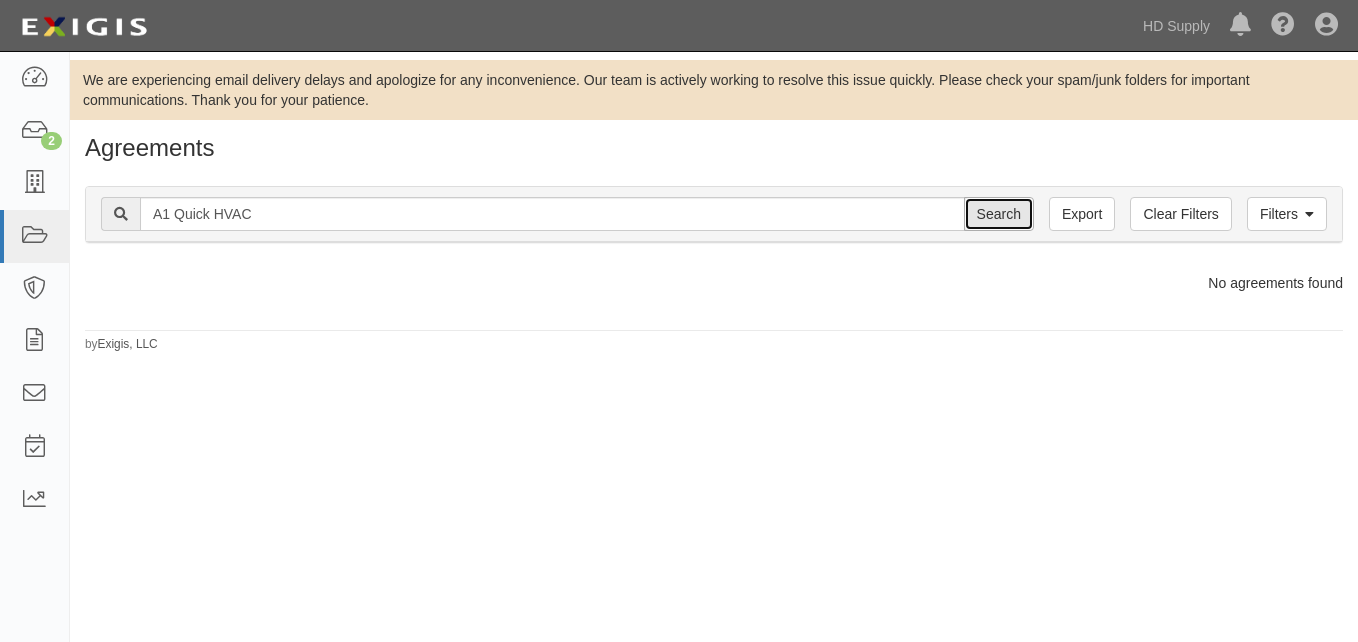click on "Search" at bounding box center (999, 214) 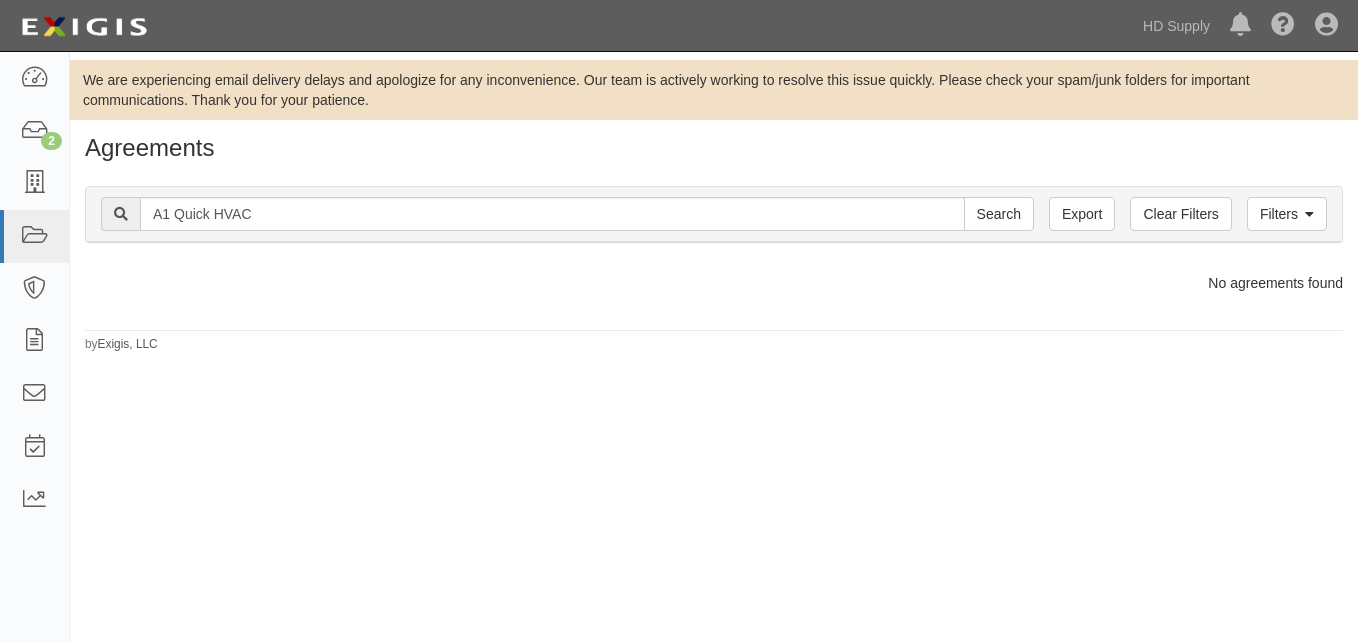 scroll, scrollTop: 0, scrollLeft: 0, axis: both 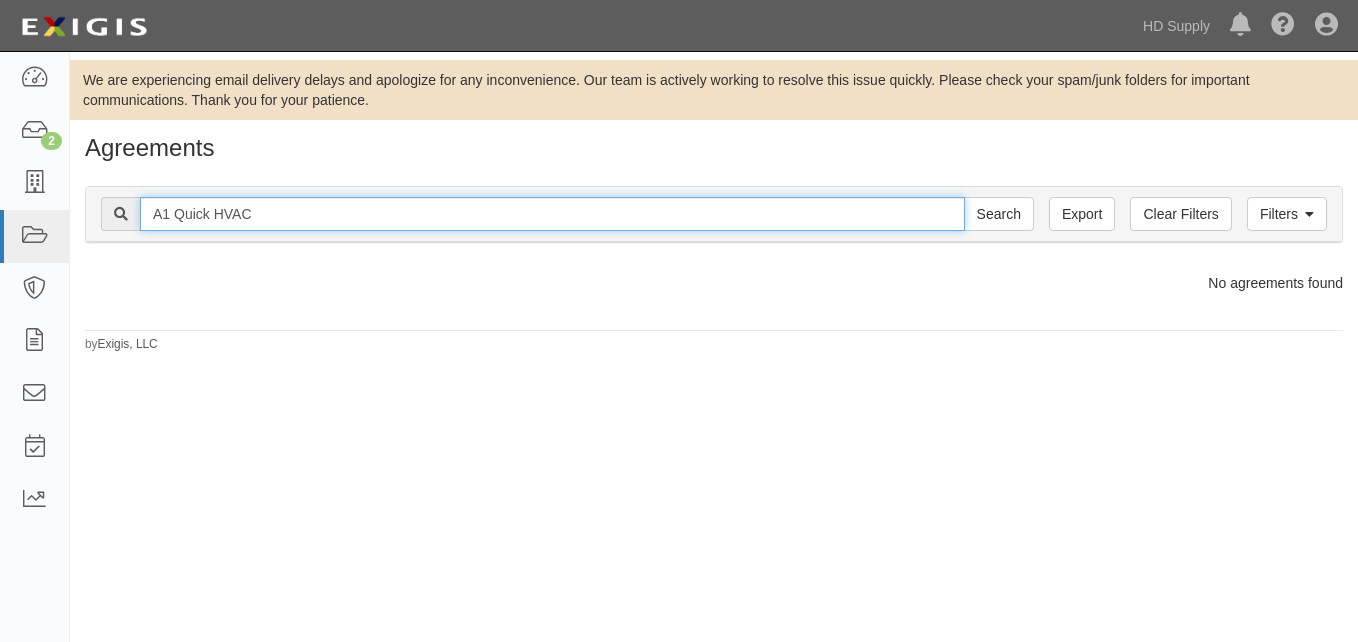 click on "A1 Quick HVAC" at bounding box center (552, 214) 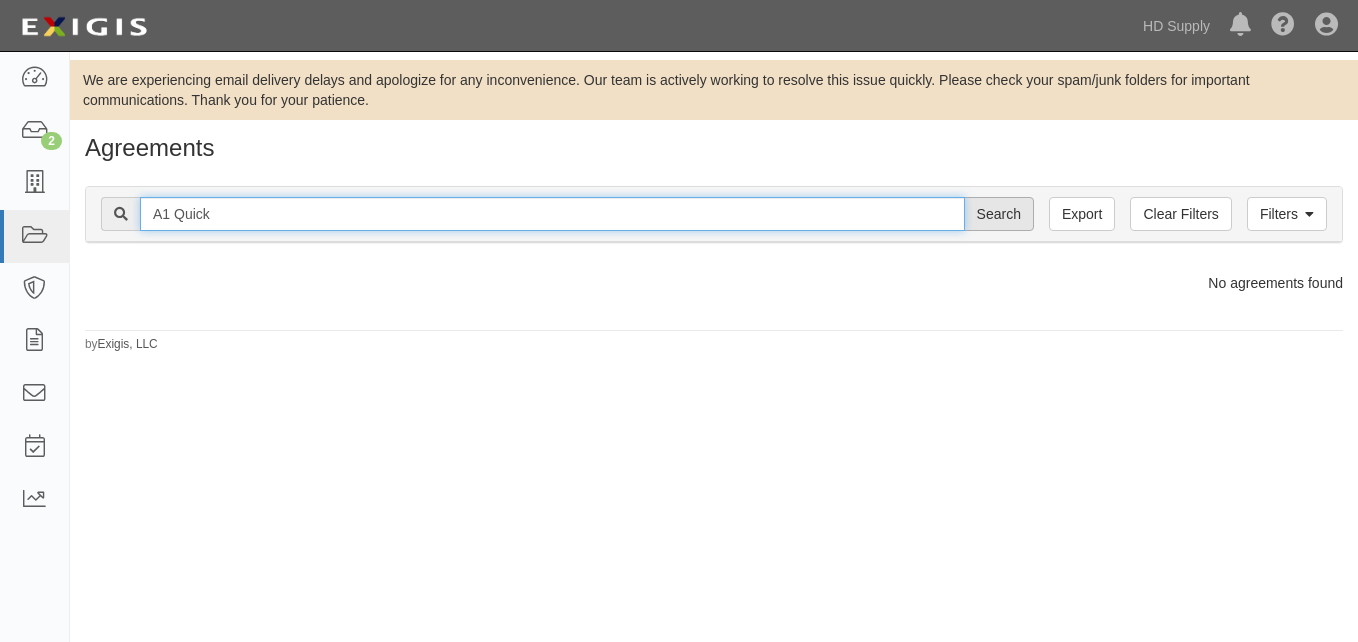 type on "A1 Quick" 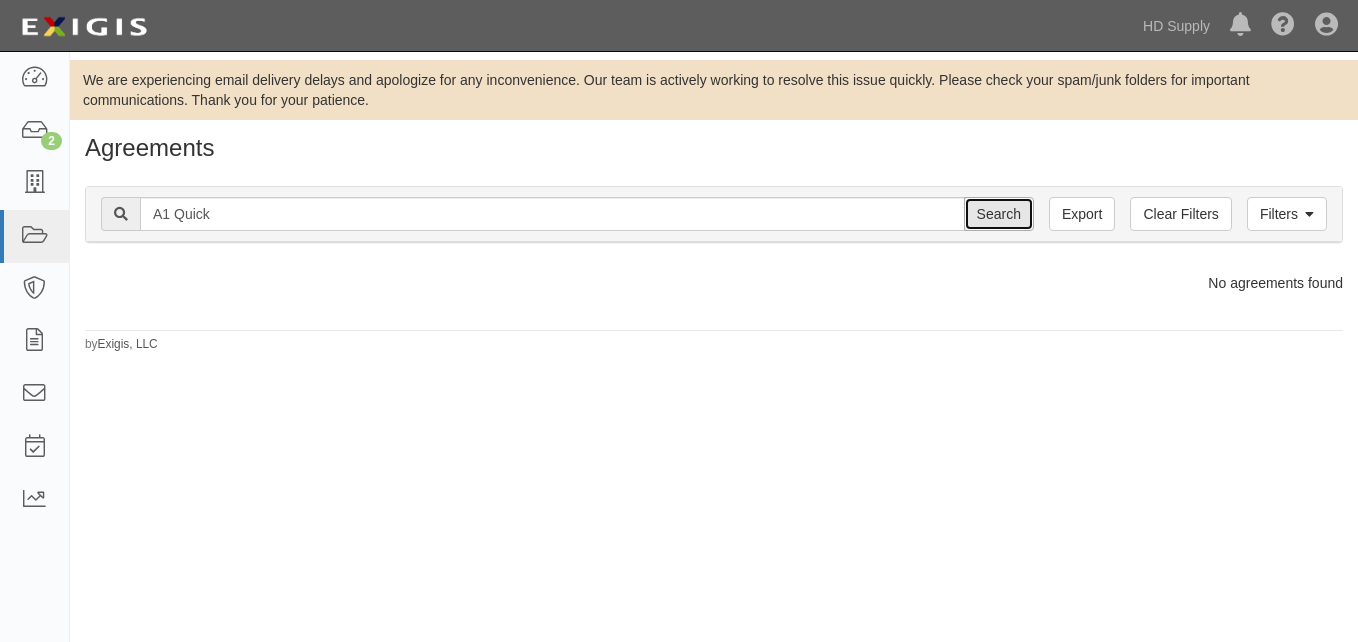 click on "Search" at bounding box center (999, 214) 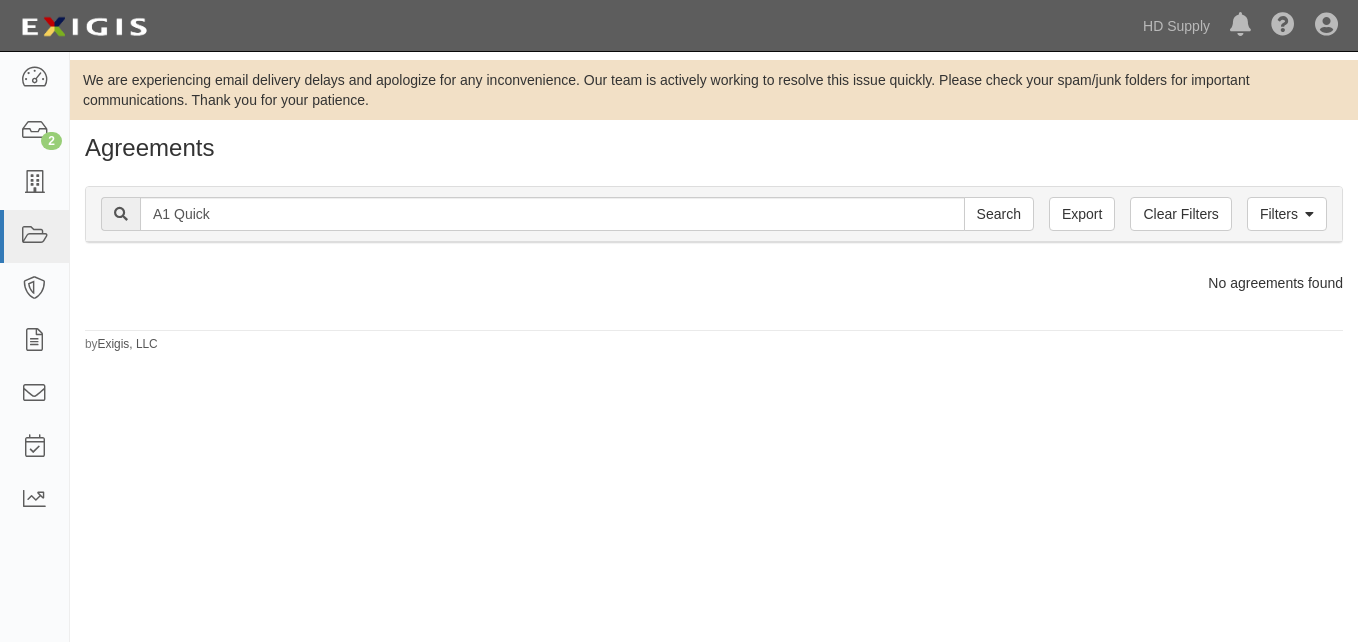 scroll, scrollTop: 0, scrollLeft: 0, axis: both 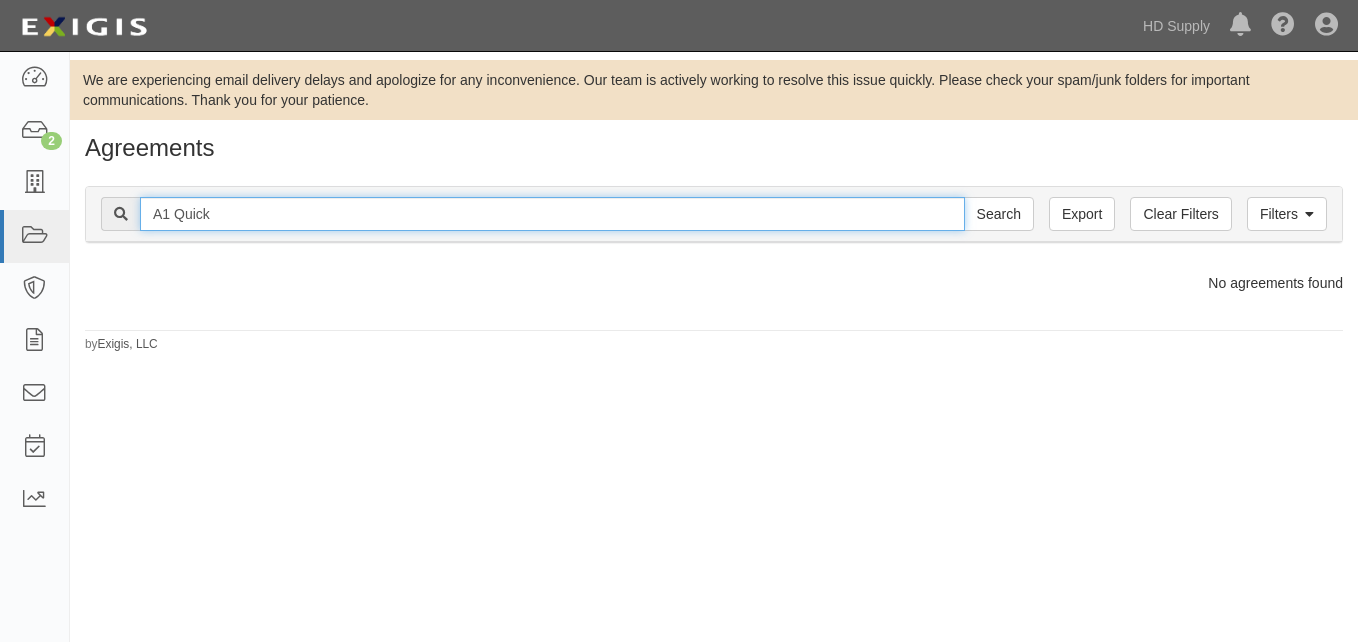 click on "A1 Quick" at bounding box center [552, 214] 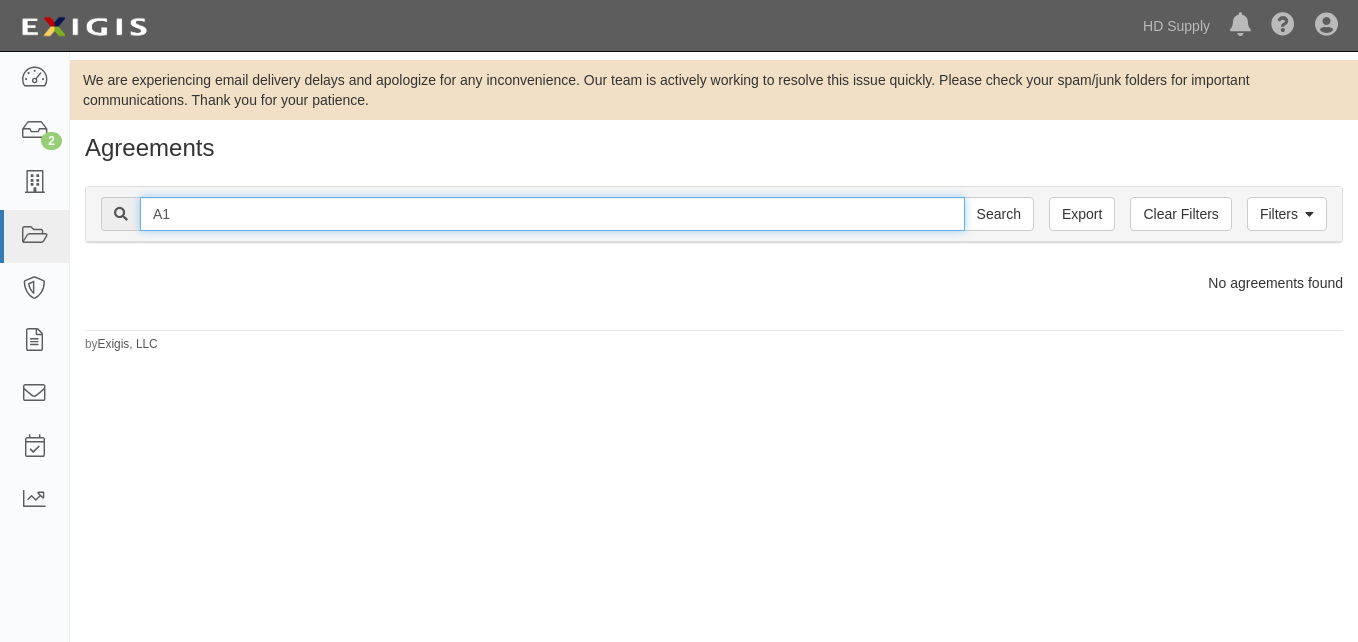type on "A" 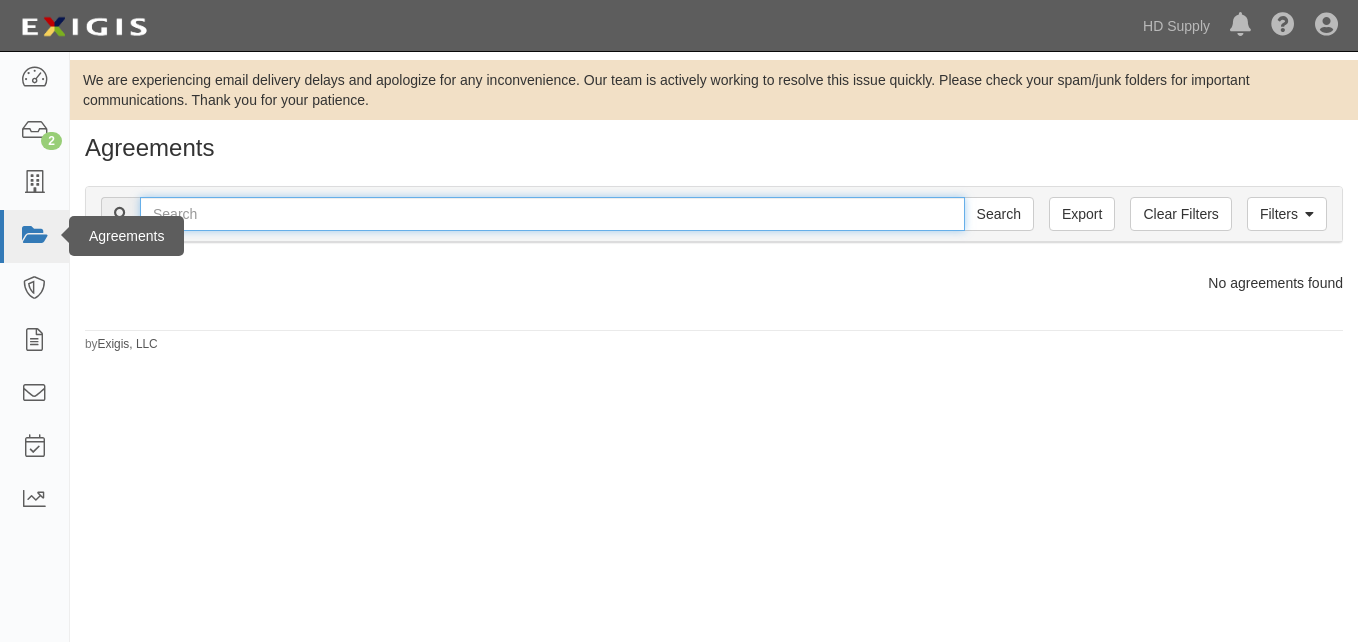 type 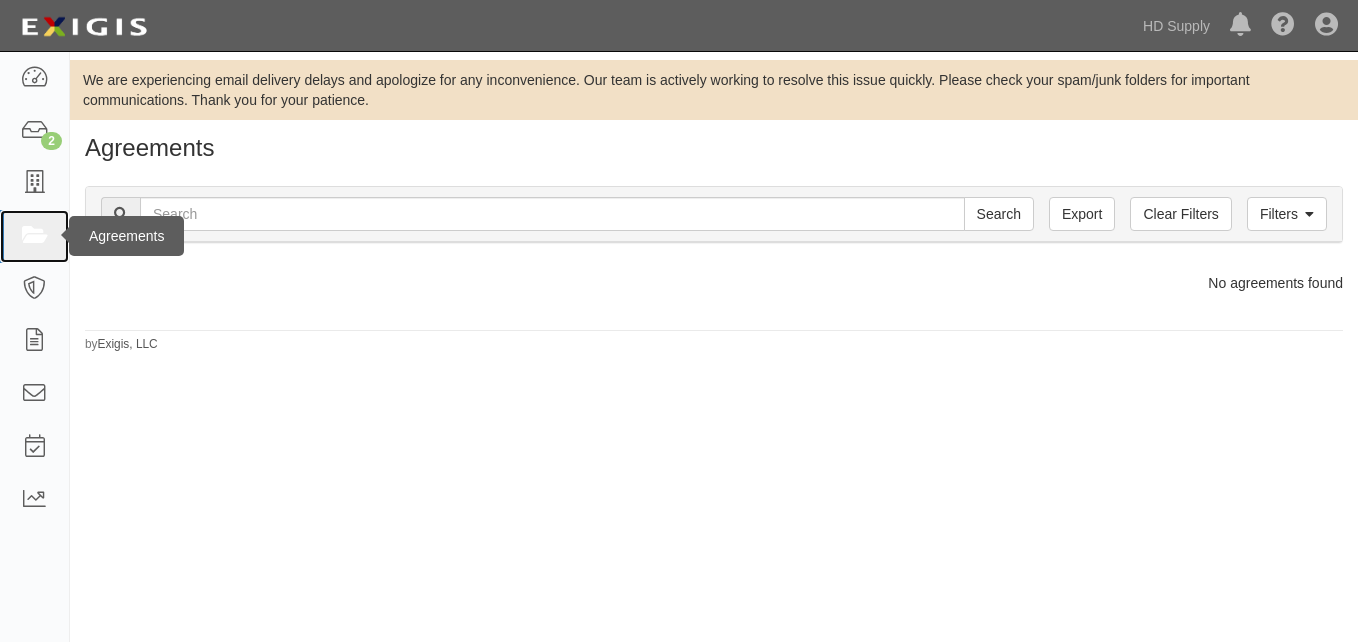 click at bounding box center (34, 236) 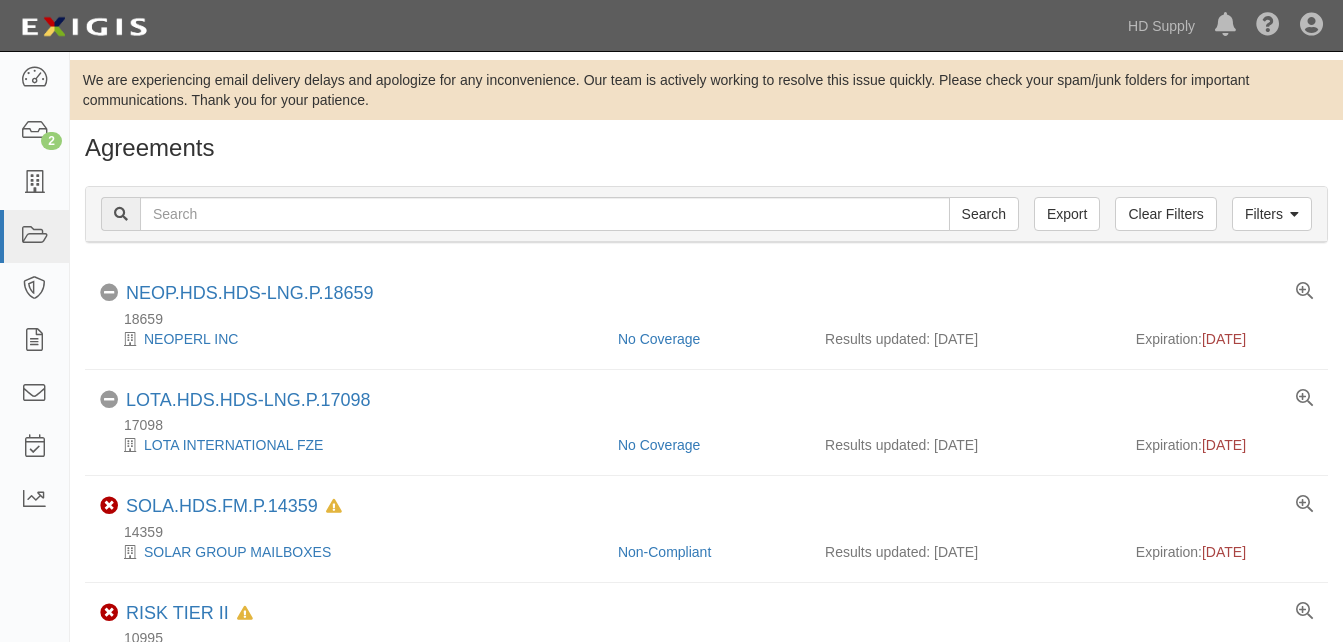 scroll, scrollTop: 0, scrollLeft: 0, axis: both 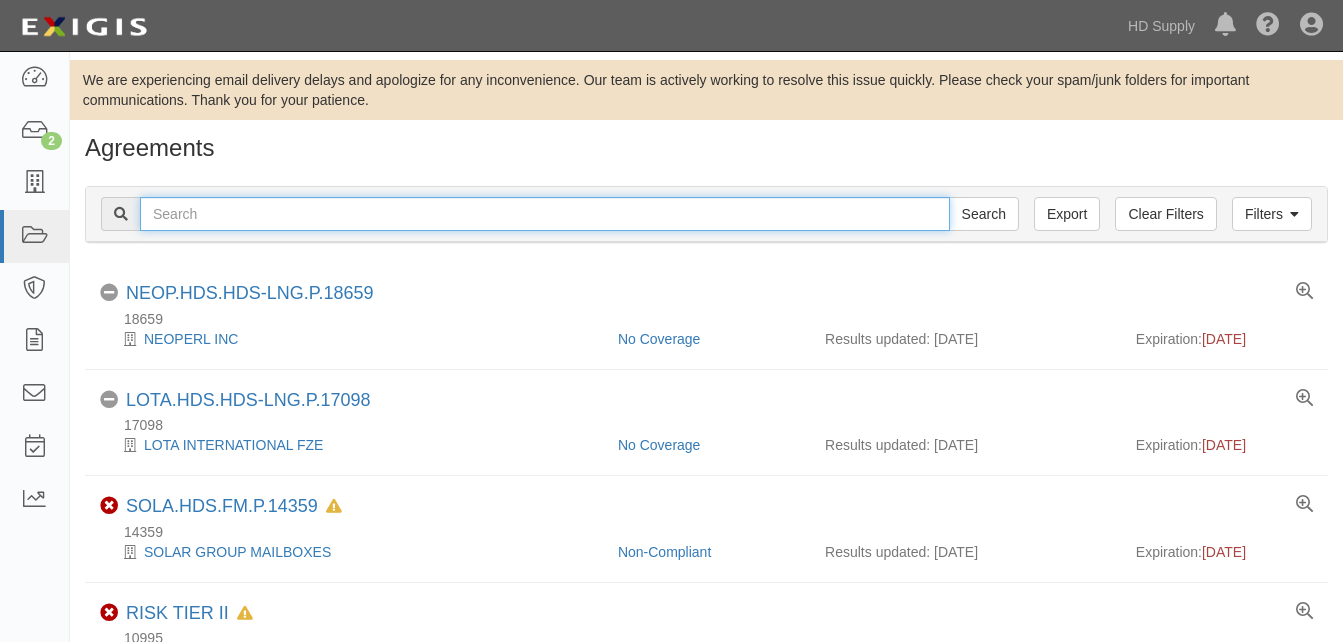 click at bounding box center (545, 214) 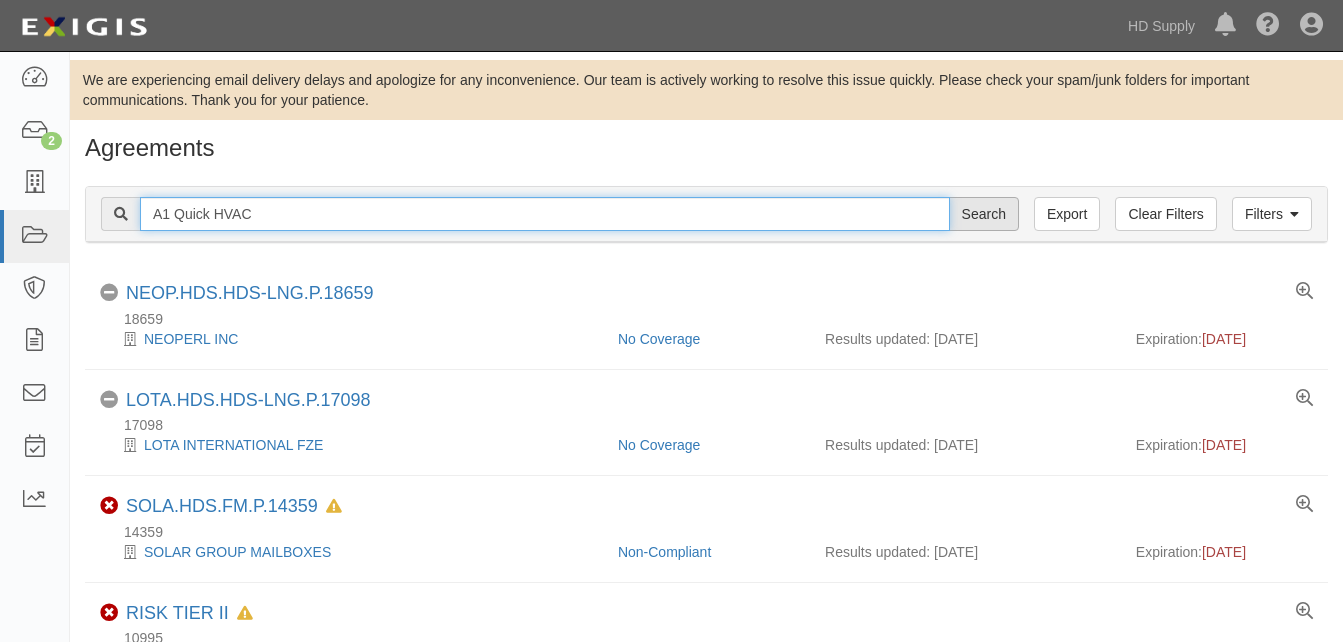 type on "A1 Quick HVAC" 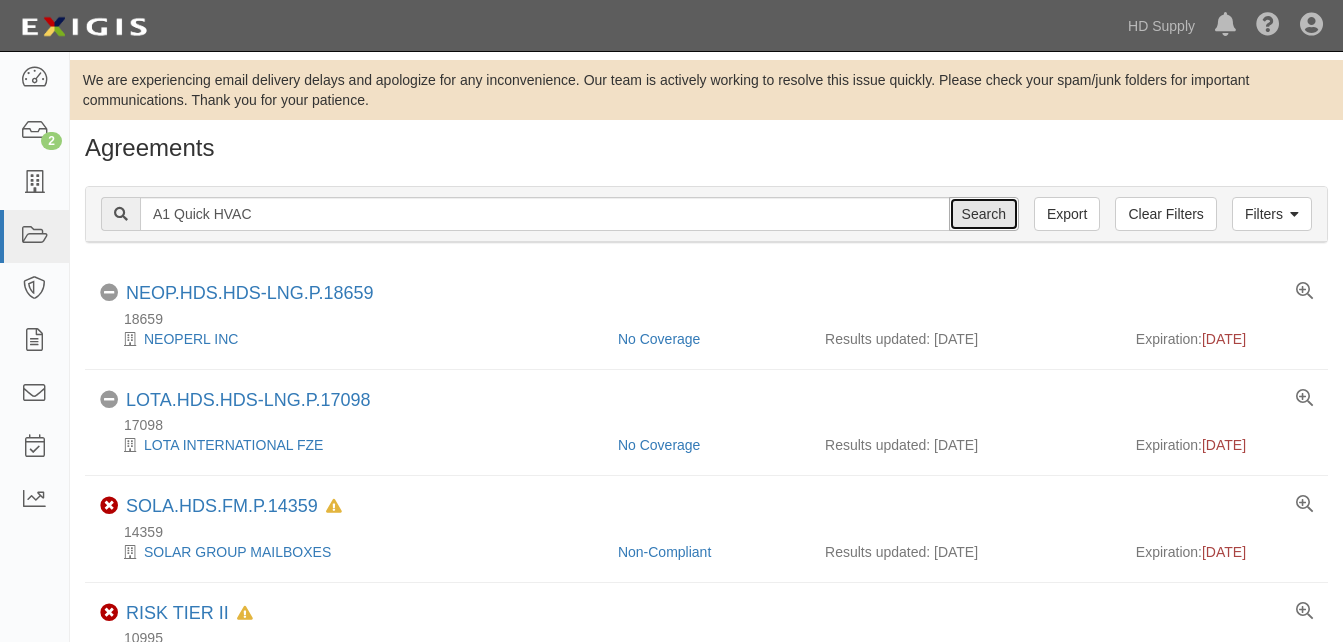 click on "Search" at bounding box center [984, 214] 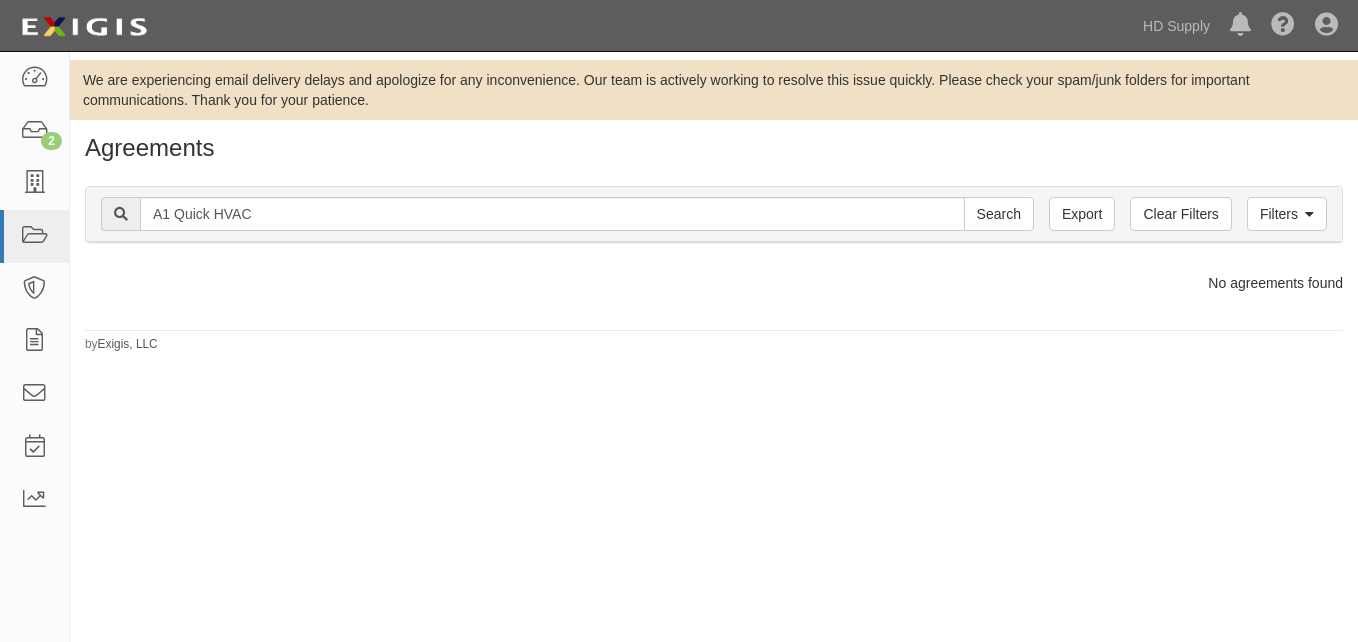 scroll, scrollTop: 0, scrollLeft: 0, axis: both 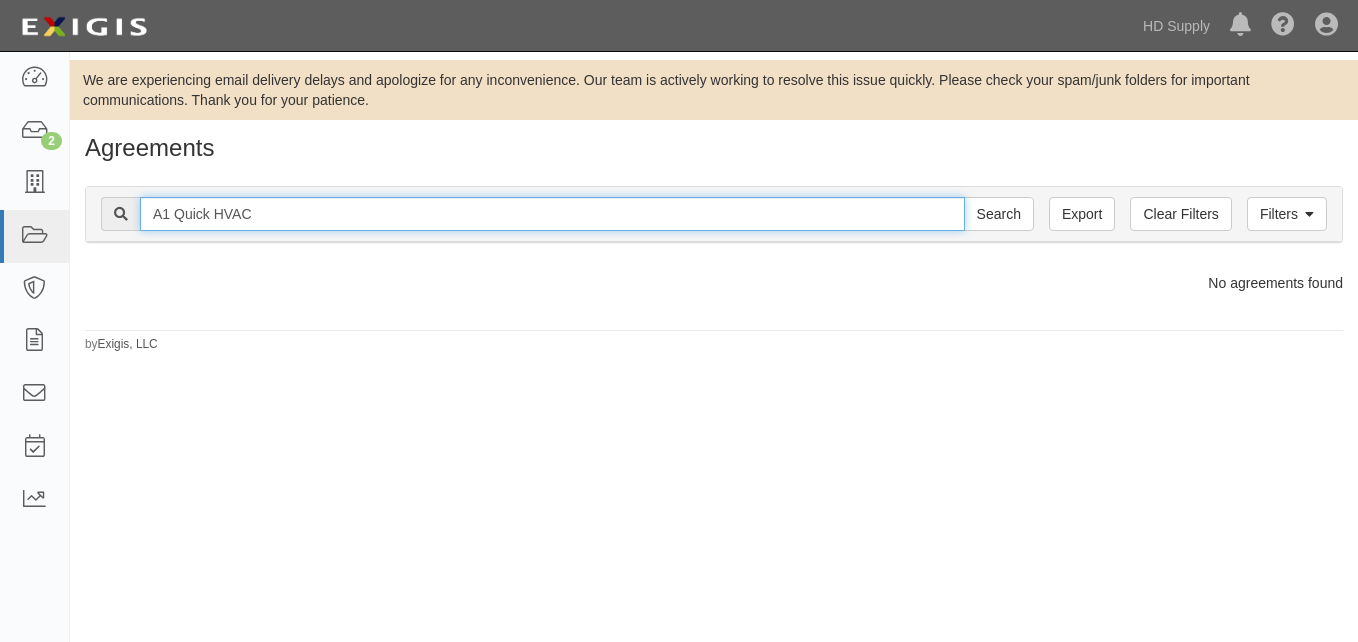 click on "A1 Quick HVAC" at bounding box center [552, 214] 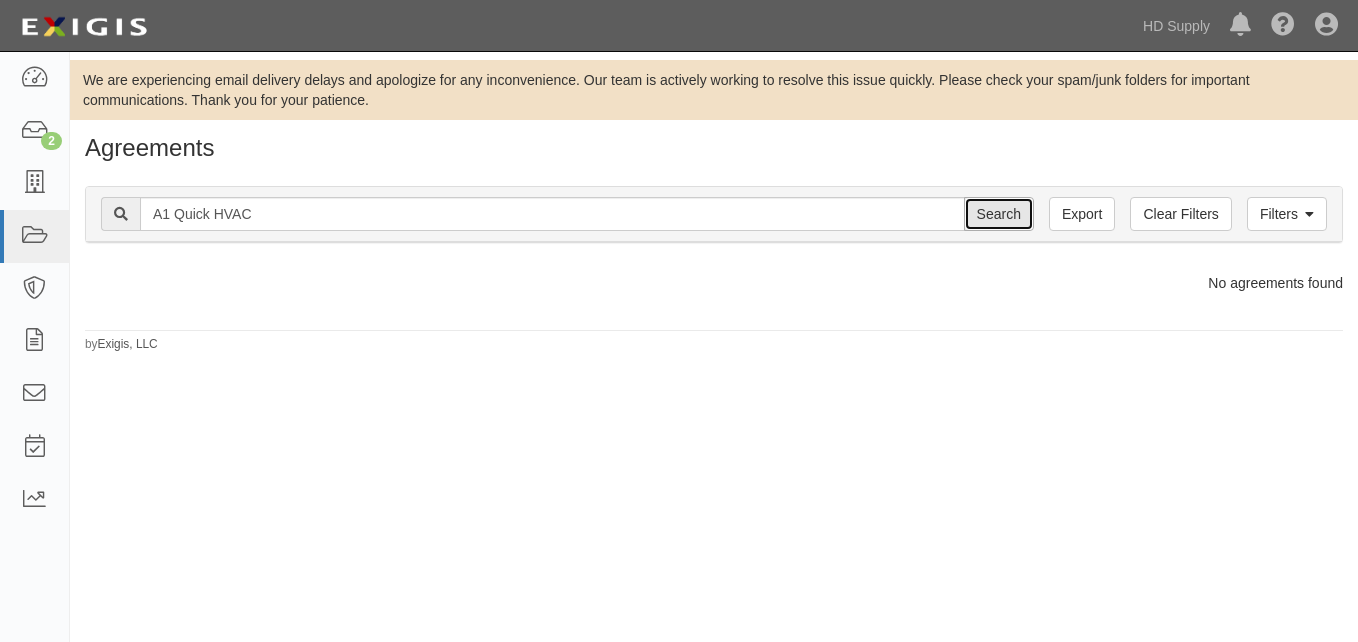 click on "Search" at bounding box center [999, 214] 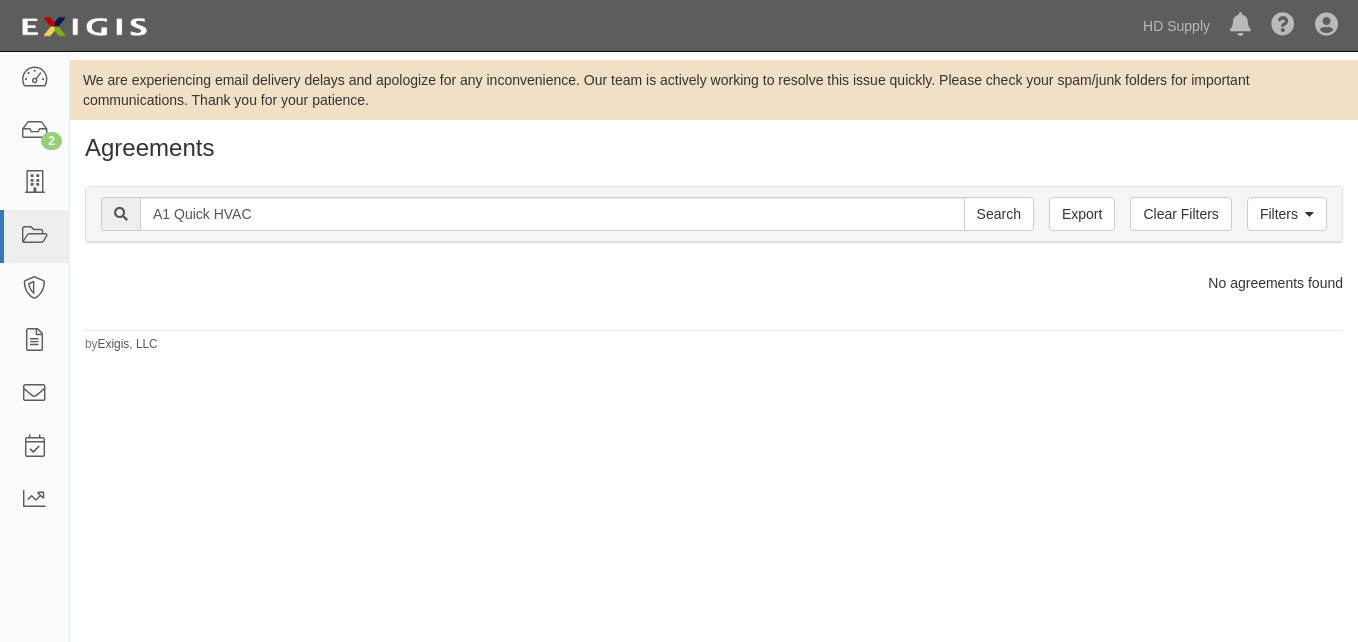 scroll, scrollTop: 0, scrollLeft: 0, axis: both 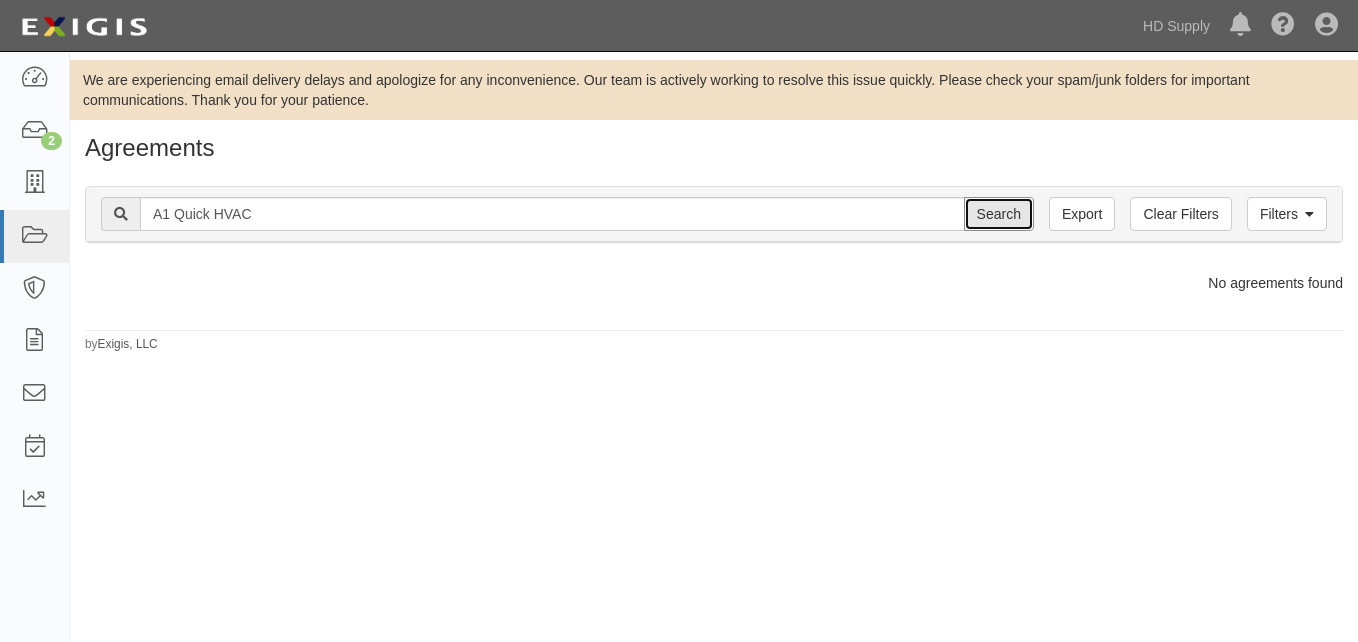 click on "Search" at bounding box center [999, 214] 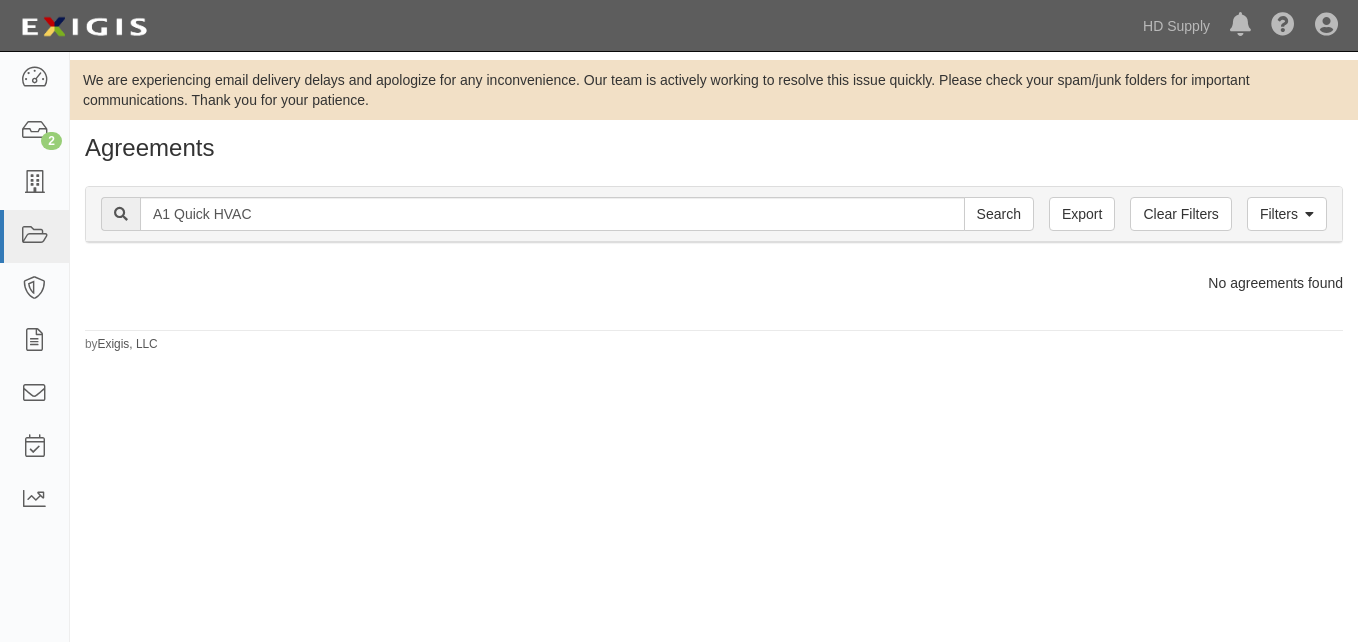 scroll, scrollTop: 0, scrollLeft: 0, axis: both 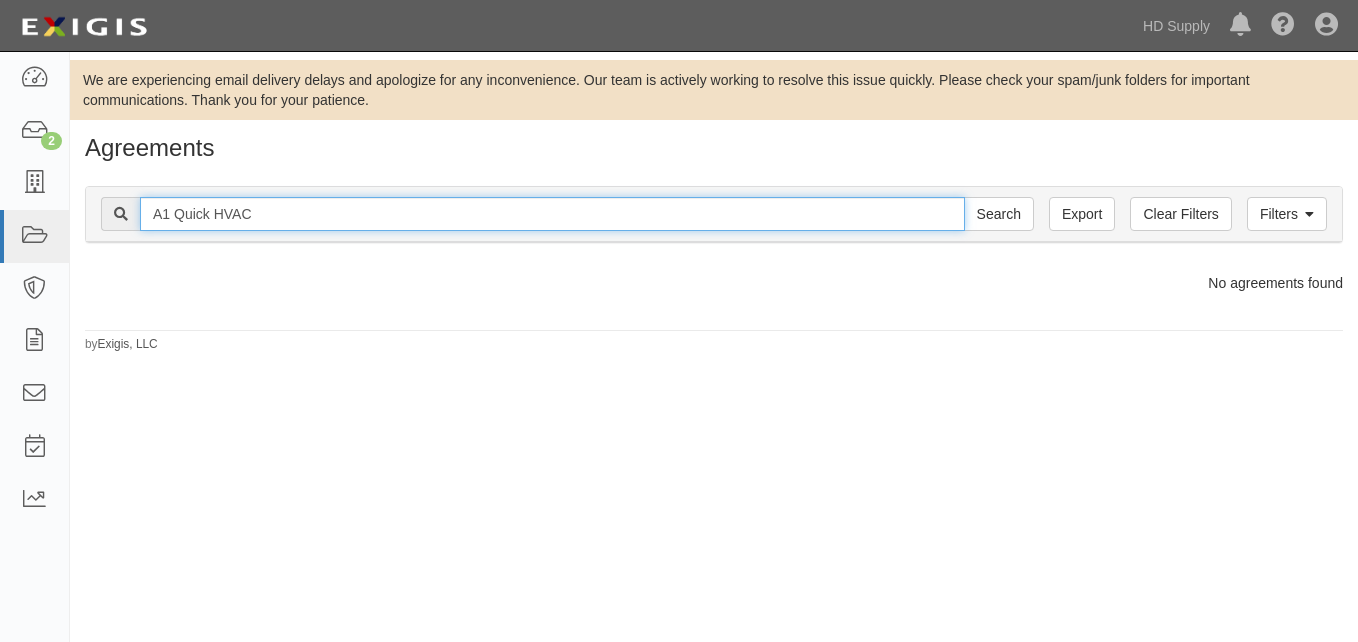drag, startPoint x: 251, startPoint y: 215, endPoint x: 143, endPoint y: 213, distance: 108.01852 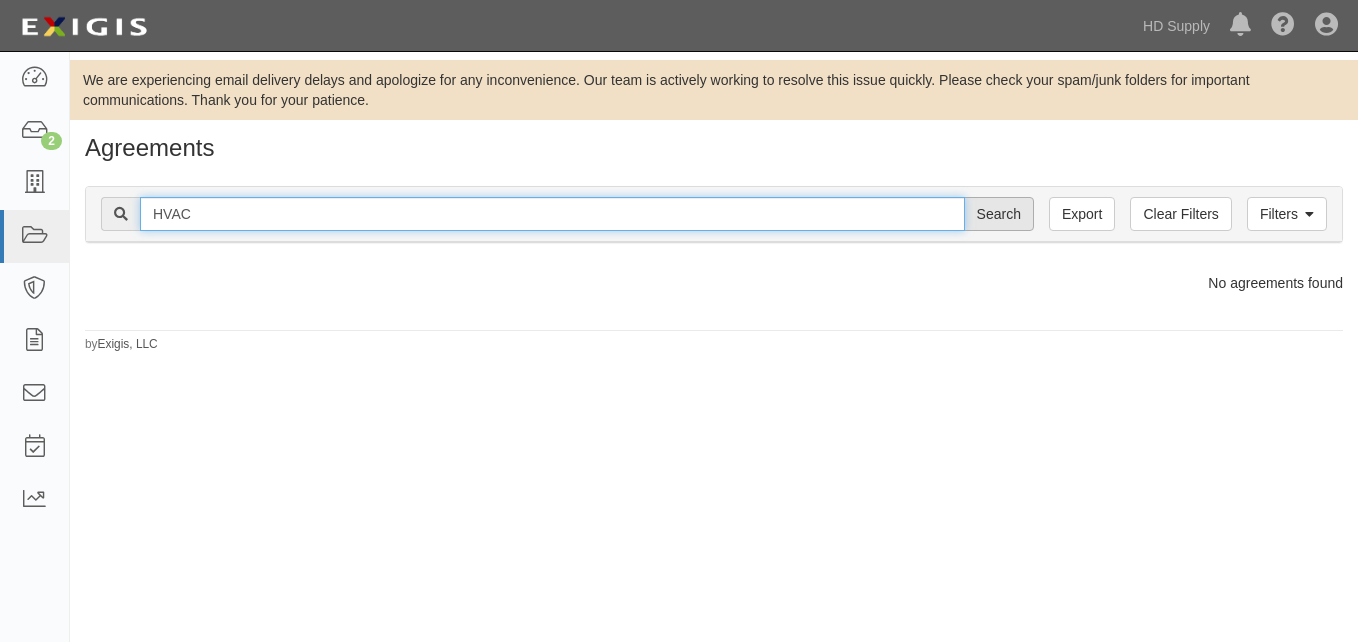type on "HVAC" 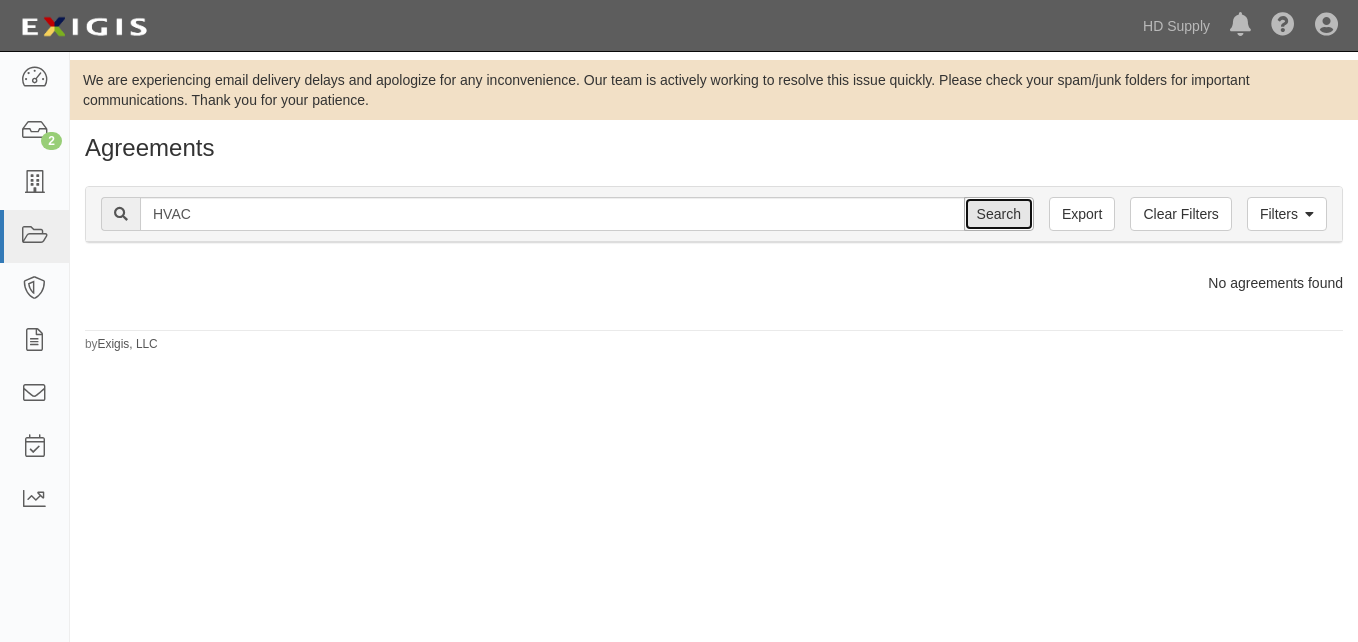 click on "Search" at bounding box center [999, 214] 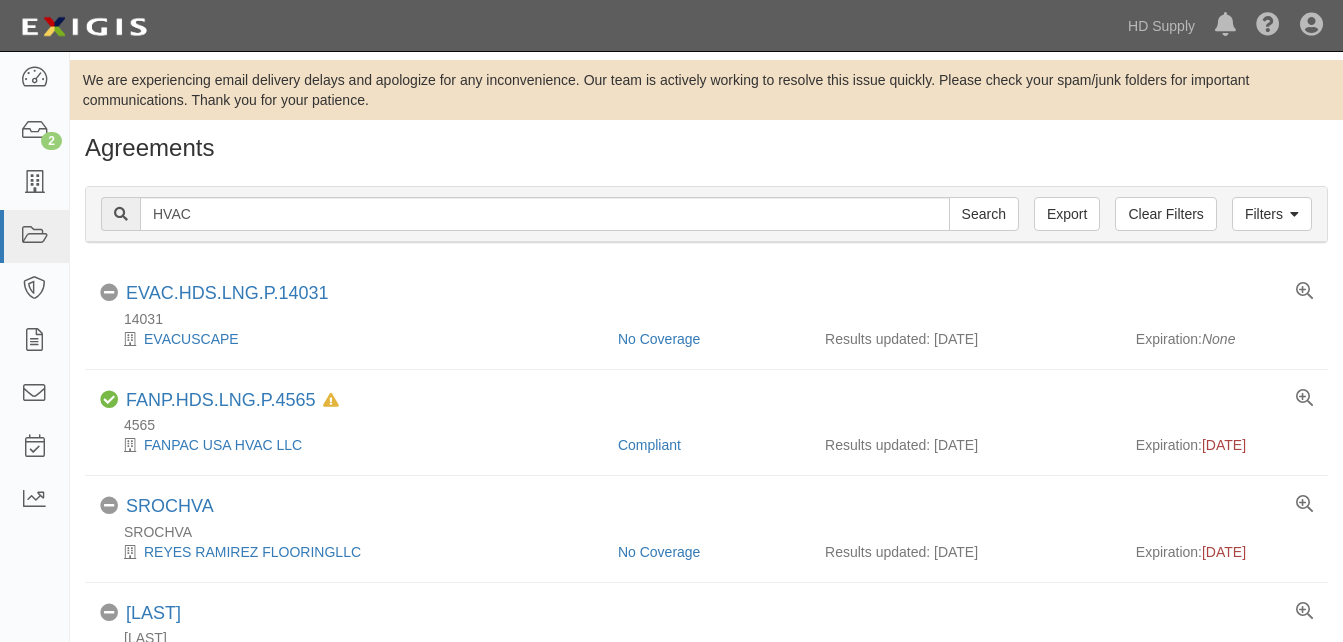 scroll, scrollTop: 0, scrollLeft: 0, axis: both 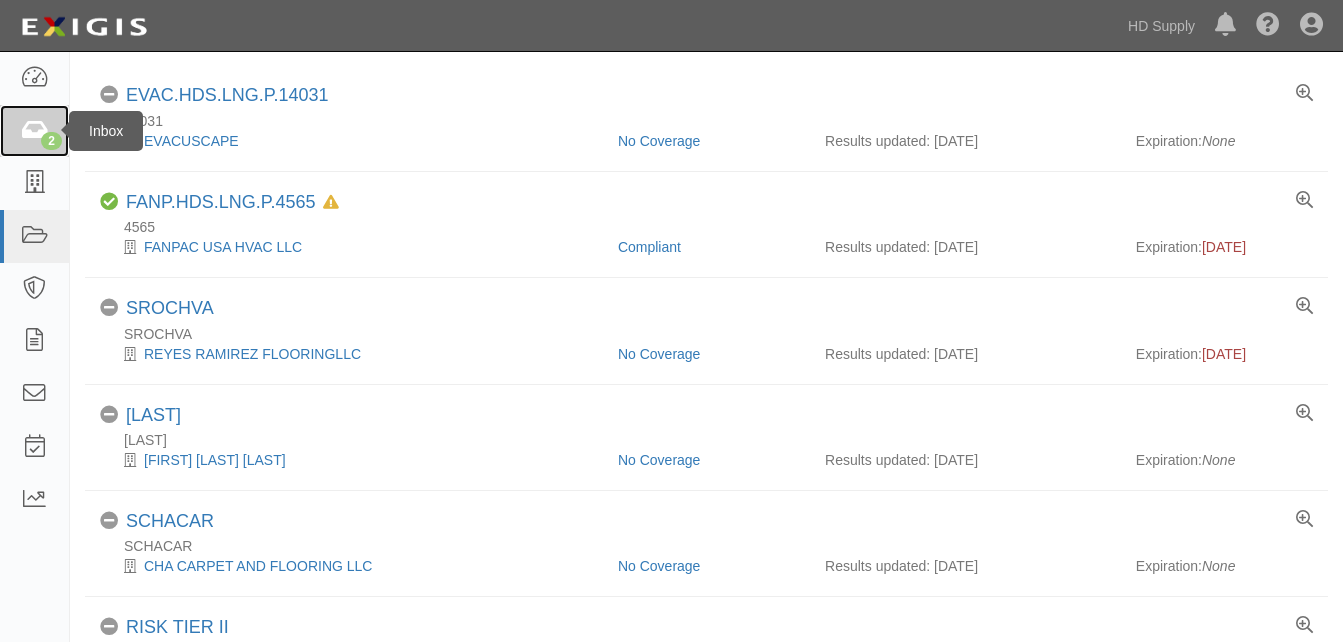 click on "2" at bounding box center [51, 141] 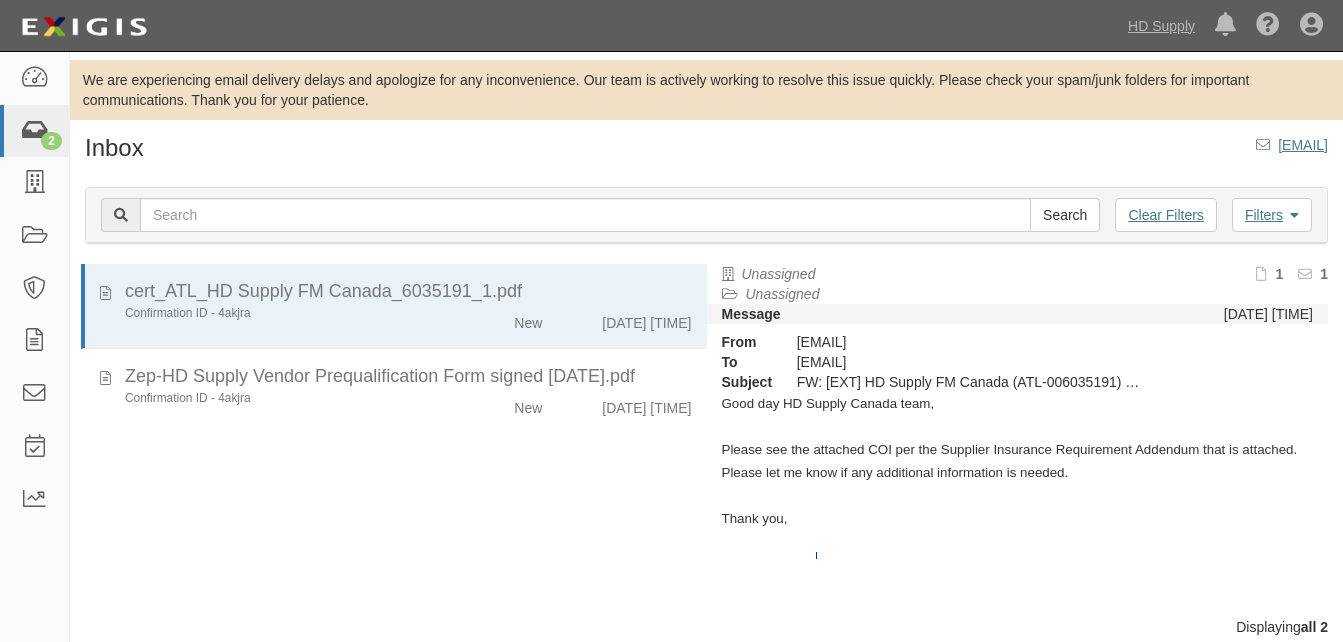 scroll, scrollTop: 0, scrollLeft: 0, axis: both 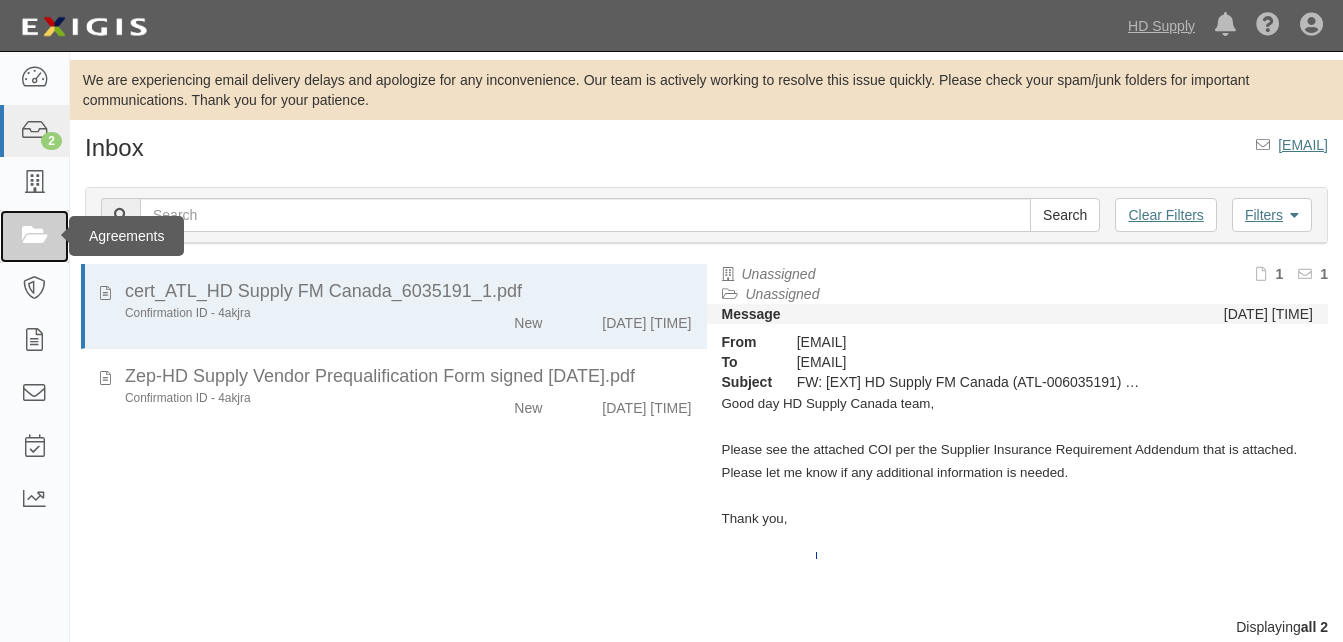 click at bounding box center (34, 236) 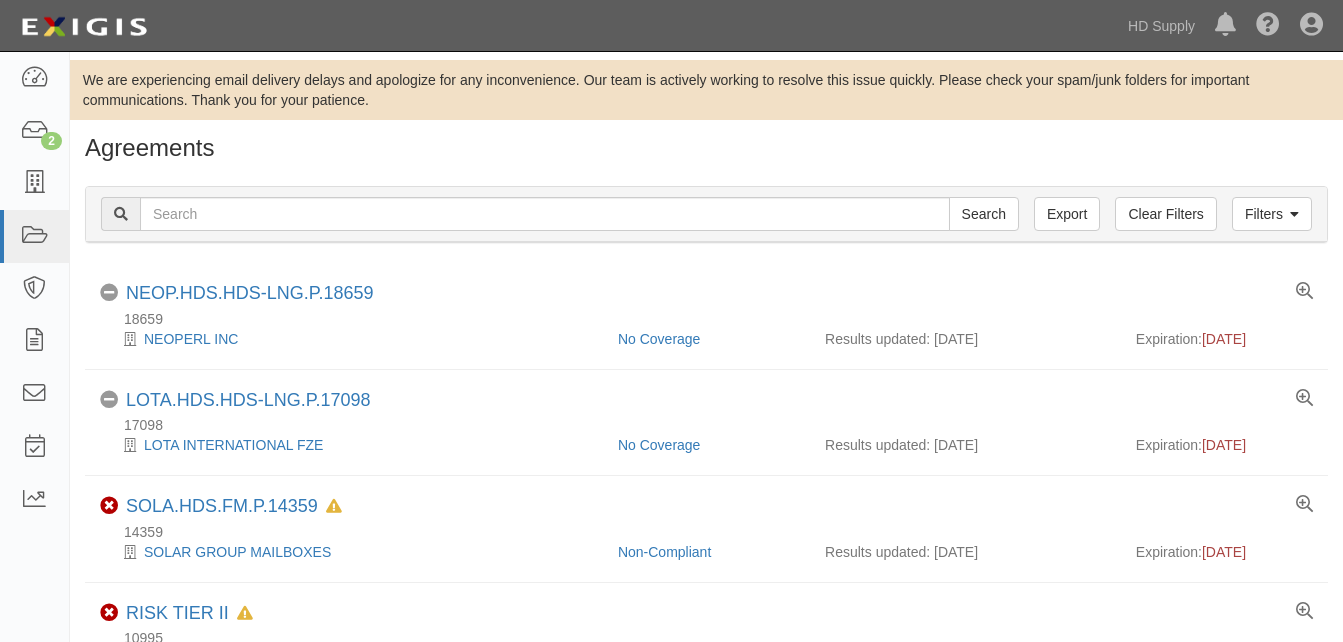 scroll, scrollTop: 0, scrollLeft: 0, axis: both 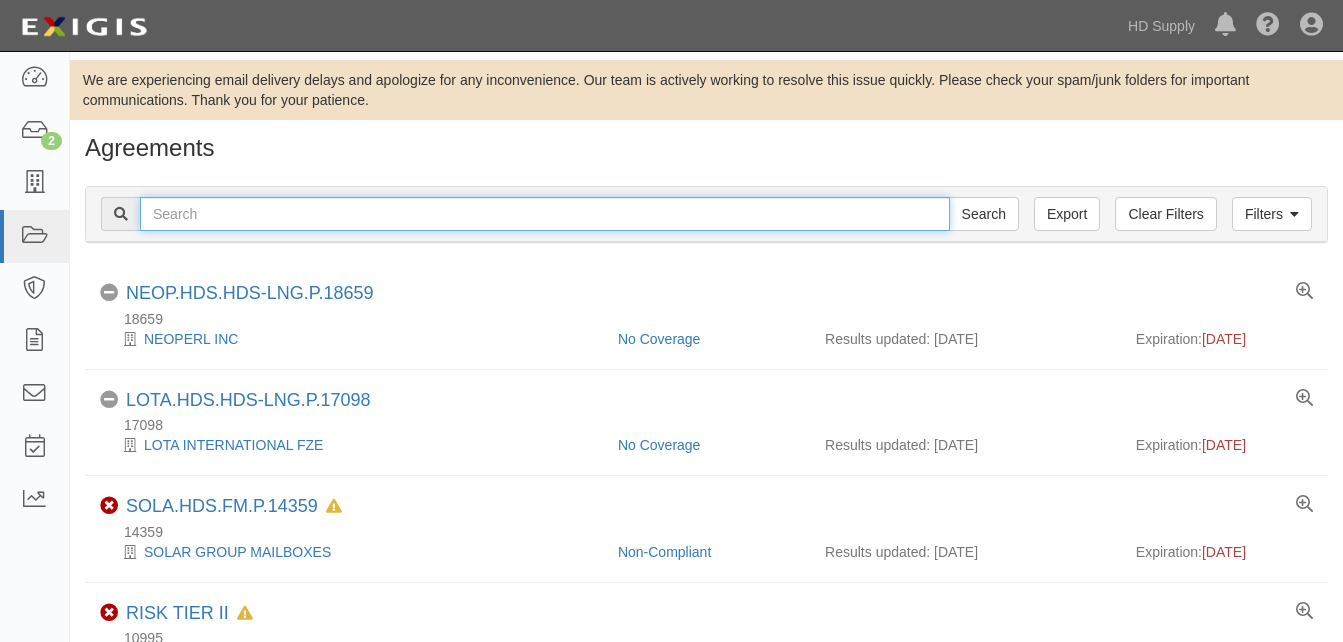 click at bounding box center (545, 214) 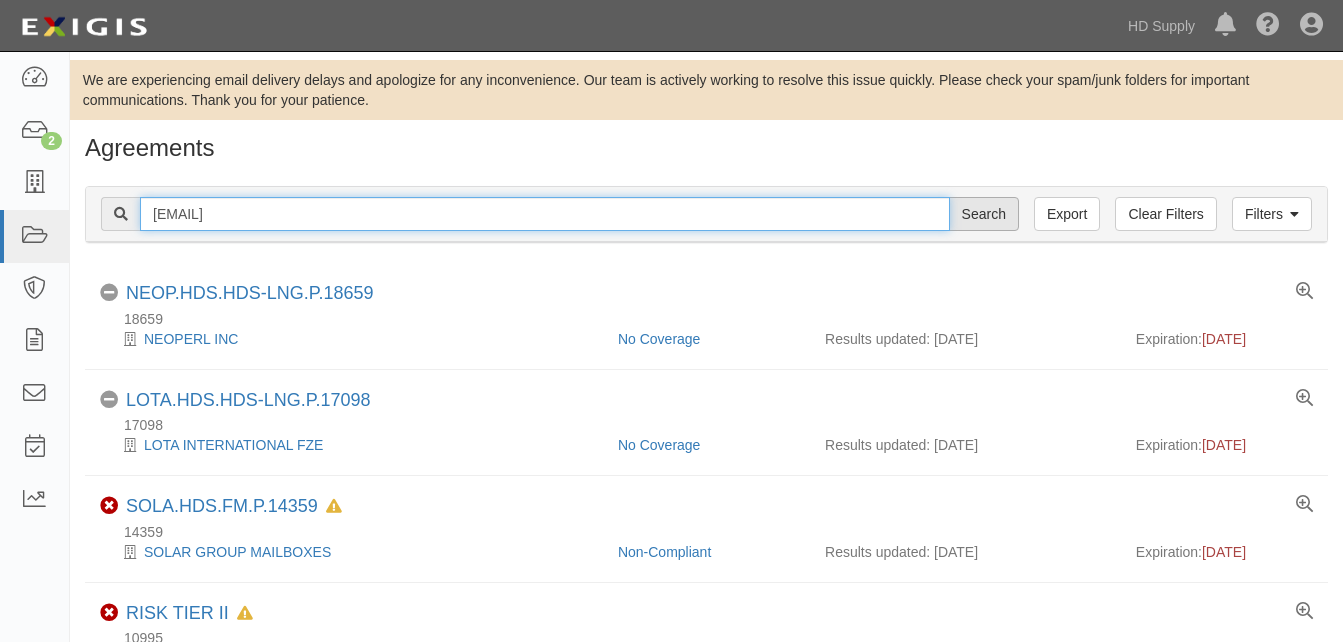 type on "[USERNAME]@[DOMAIN]" 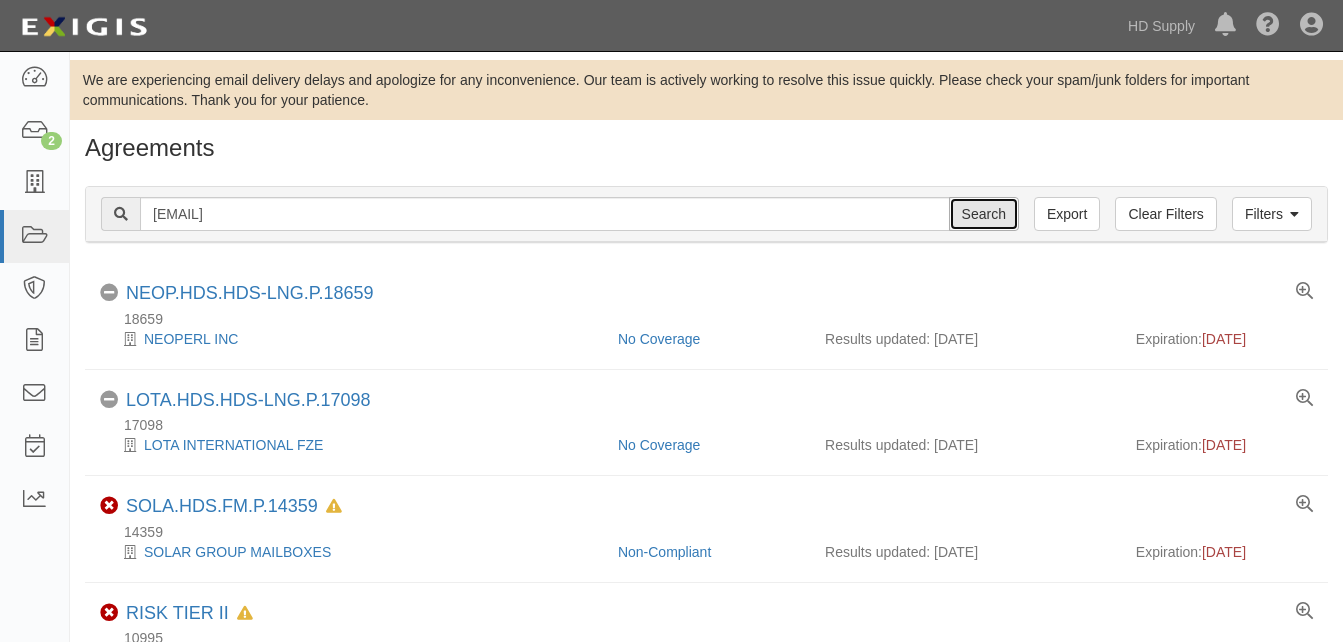 click on "Search" at bounding box center (984, 214) 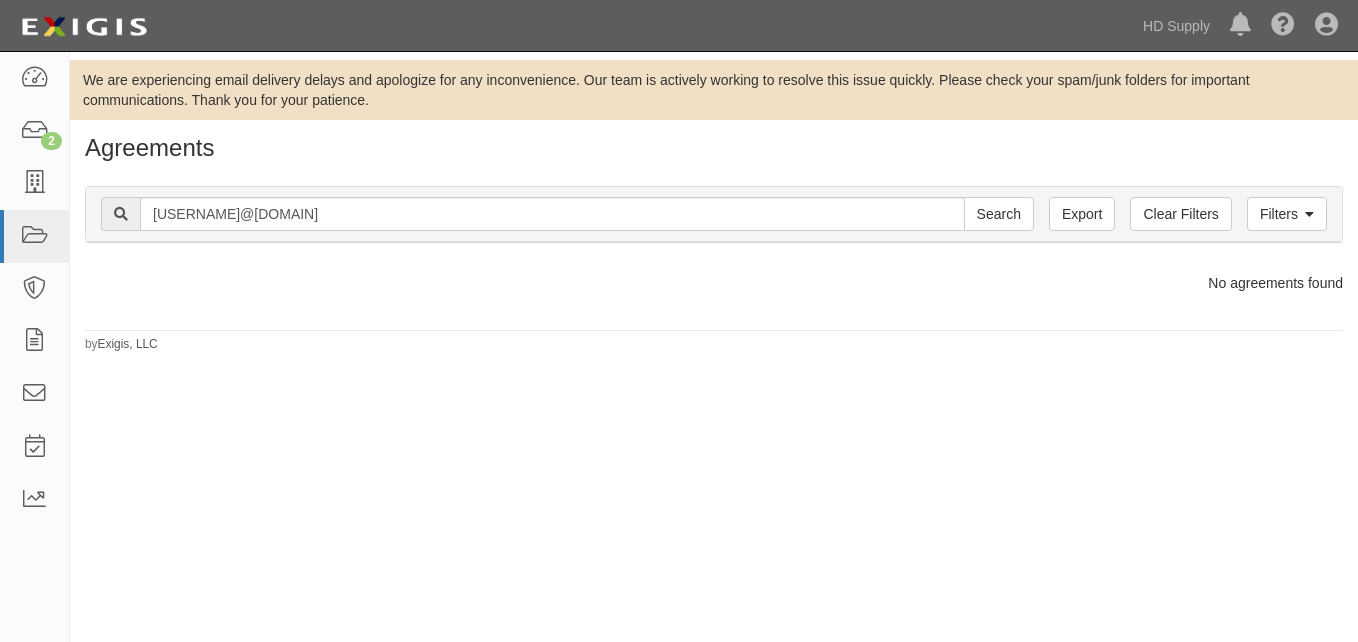 scroll, scrollTop: 0, scrollLeft: 0, axis: both 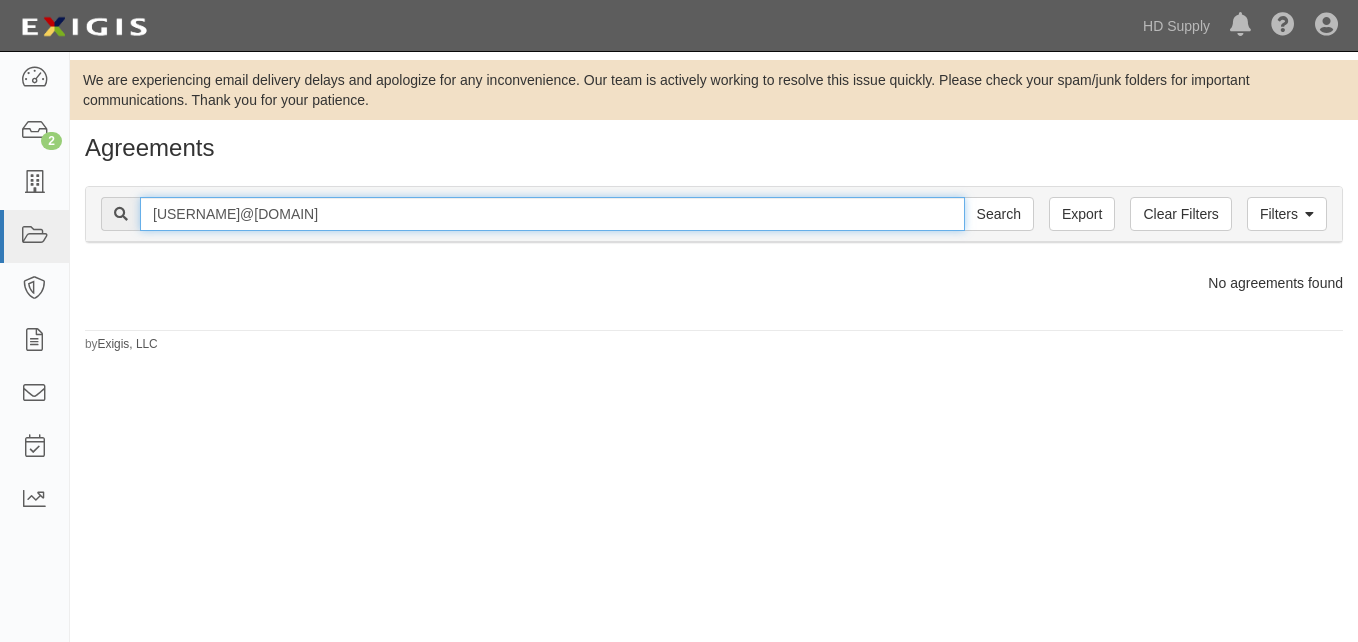 drag, startPoint x: 453, startPoint y: 209, endPoint x: 140, endPoint y: 195, distance: 313.31296 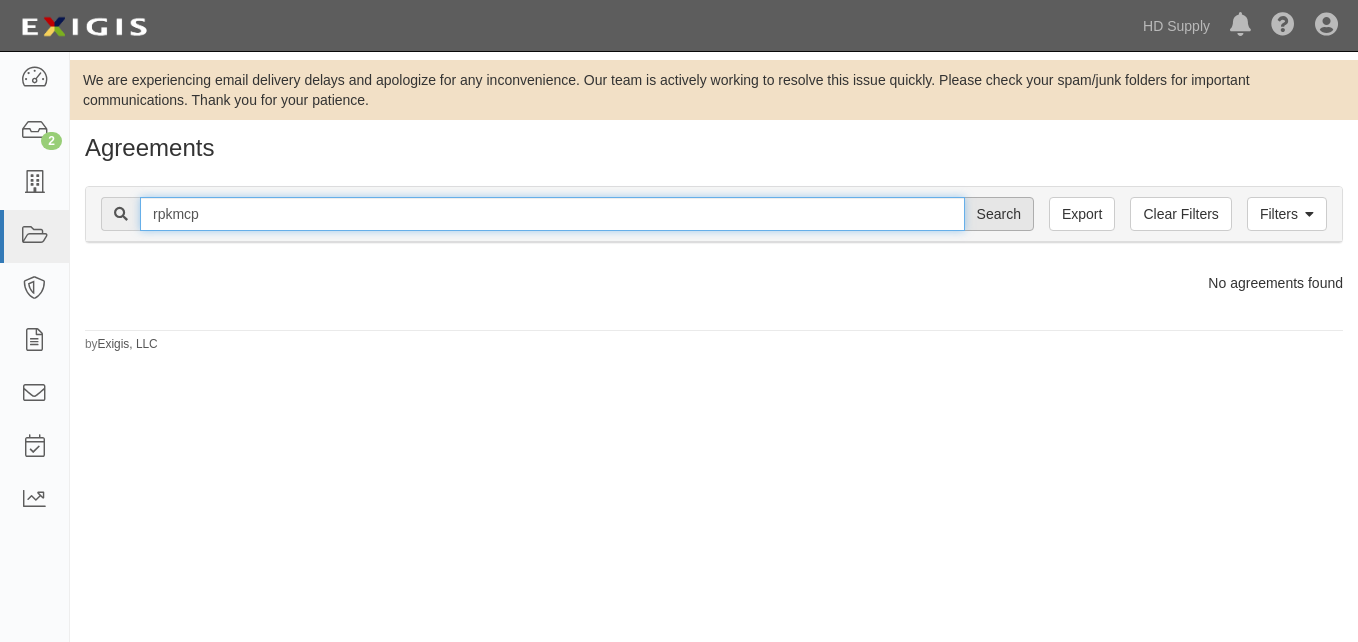type on "rpkmcp" 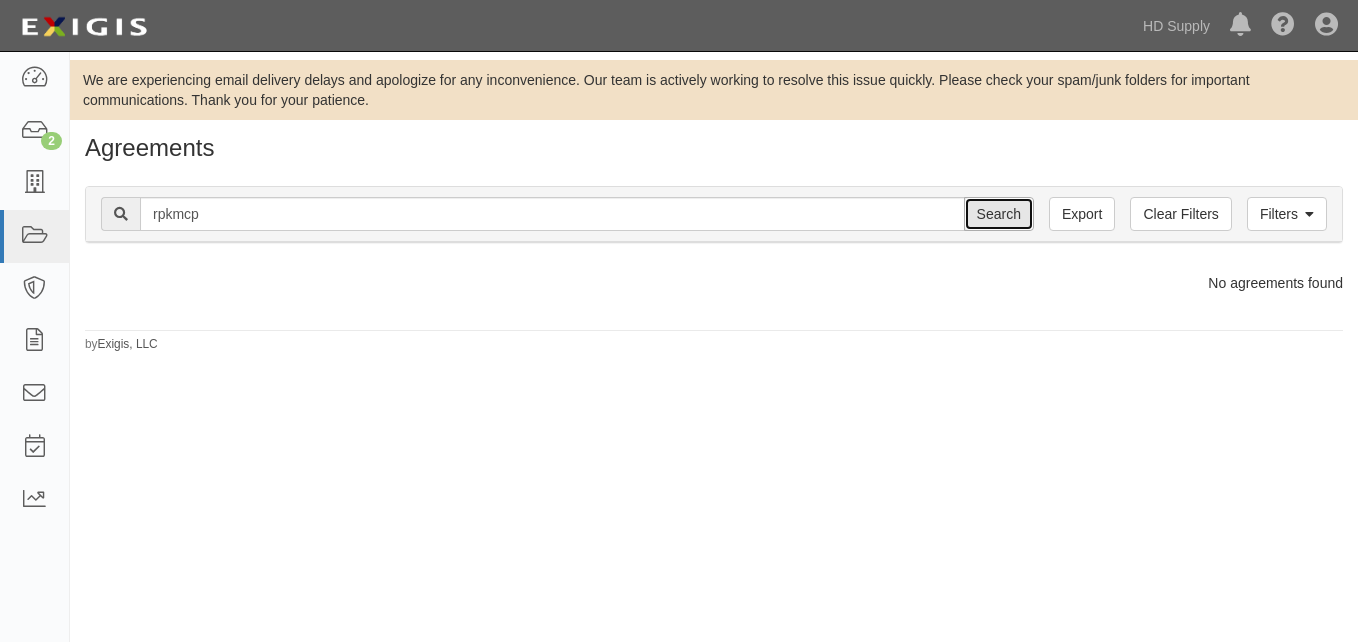 click on "Search" at bounding box center [999, 214] 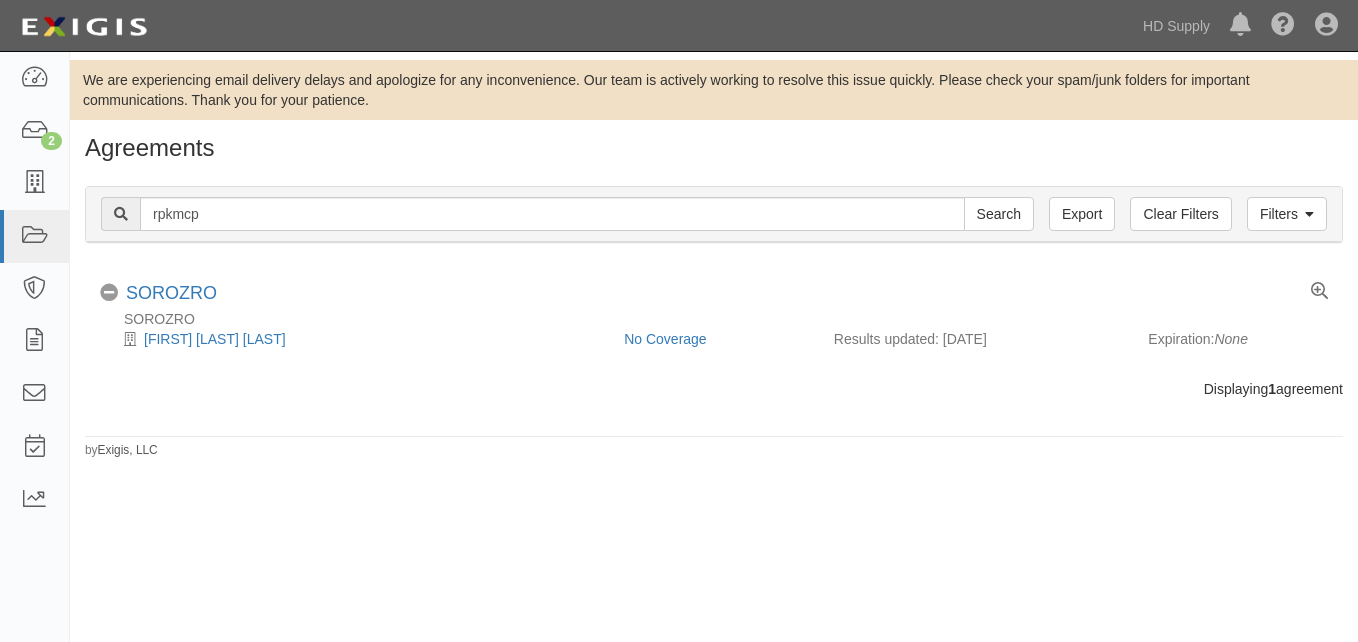 scroll, scrollTop: 0, scrollLeft: 0, axis: both 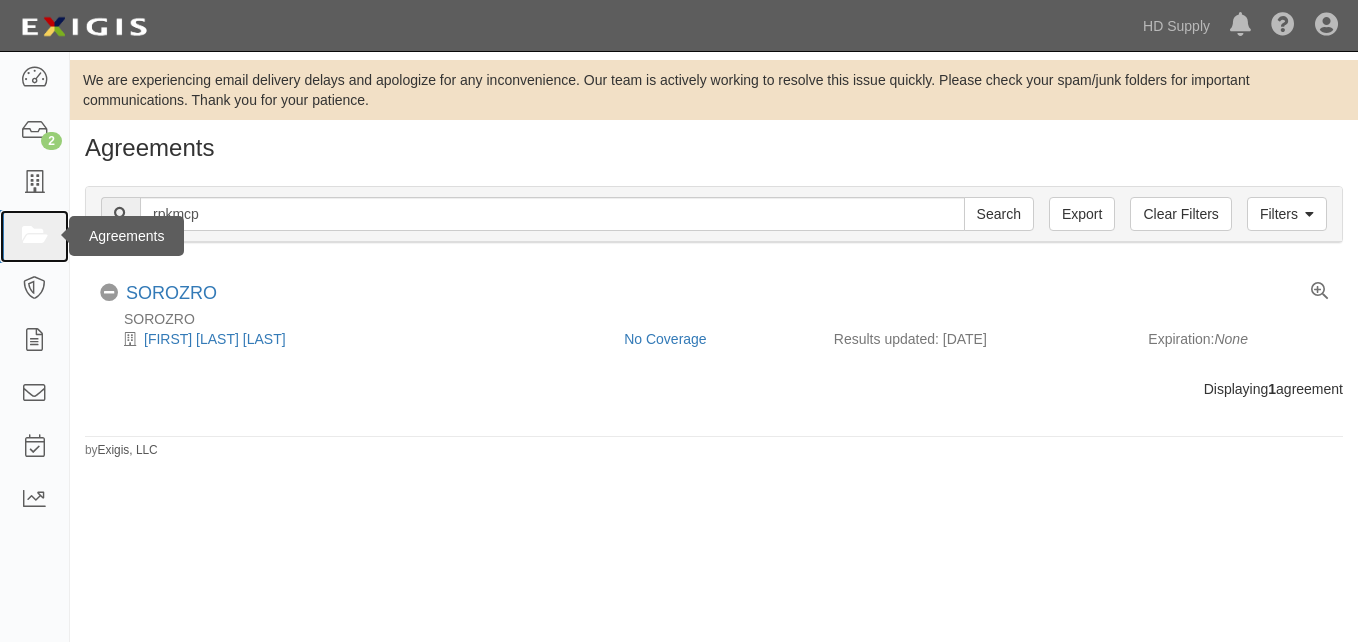 click at bounding box center (34, 236) 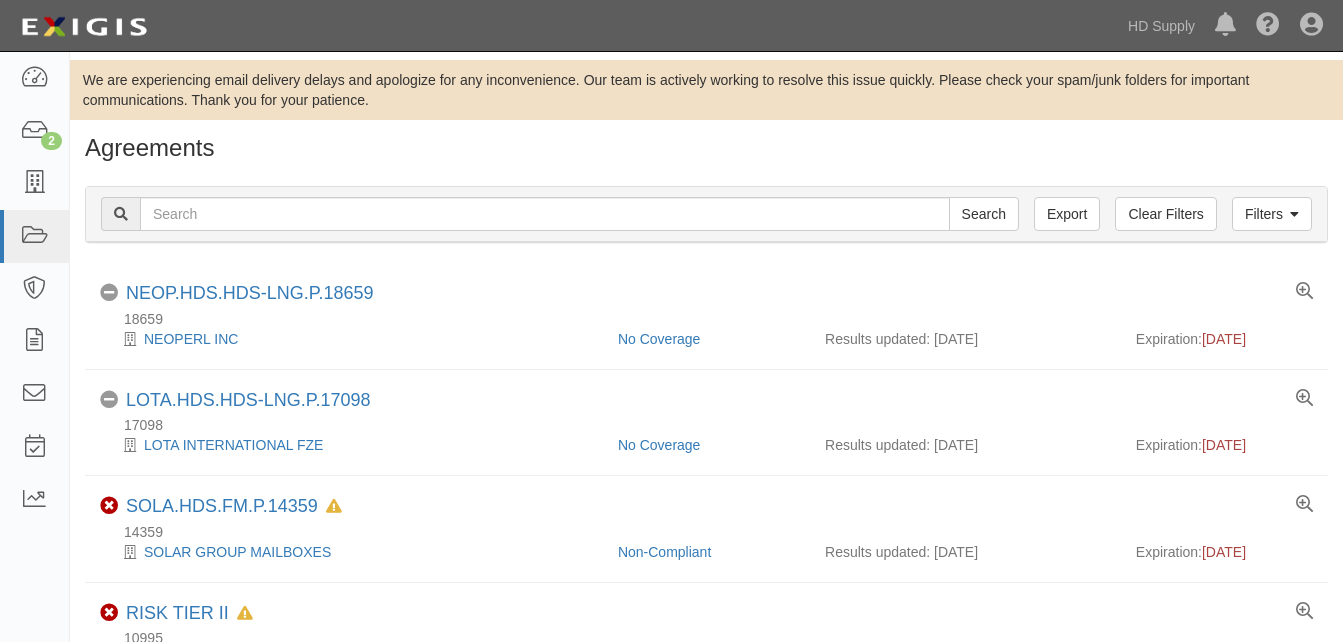 scroll, scrollTop: 0, scrollLeft: 0, axis: both 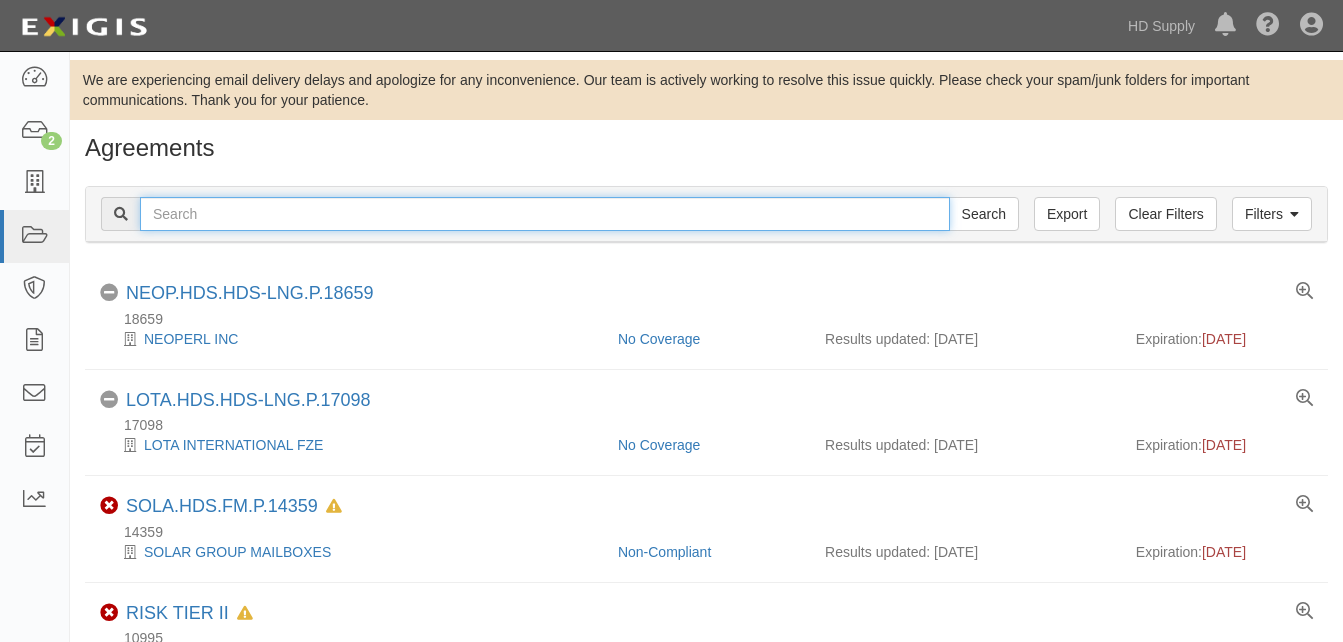 click at bounding box center (545, 214) 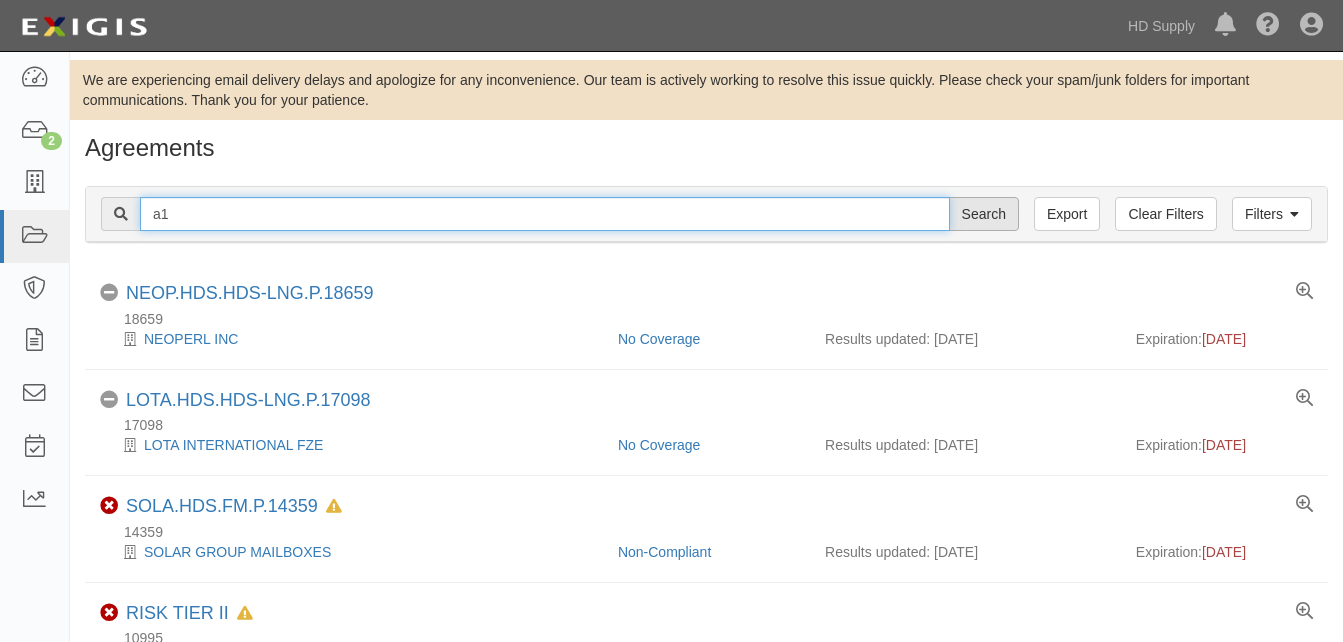 type on "a1" 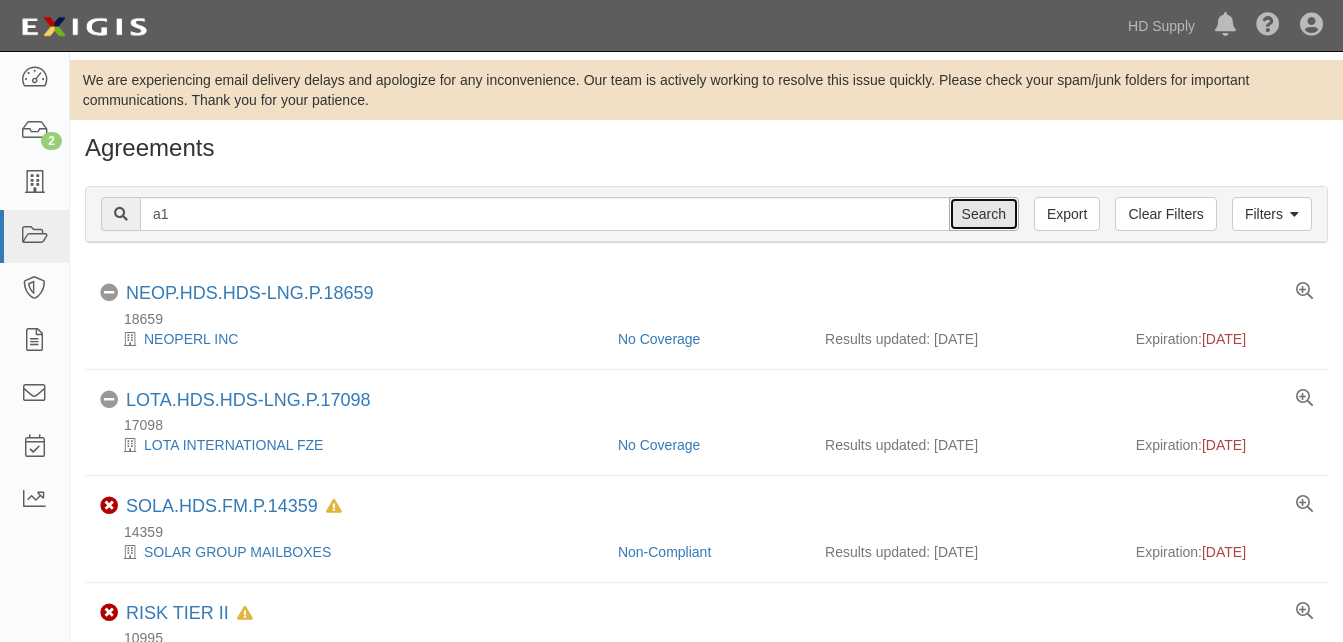 click on "Search" at bounding box center [984, 214] 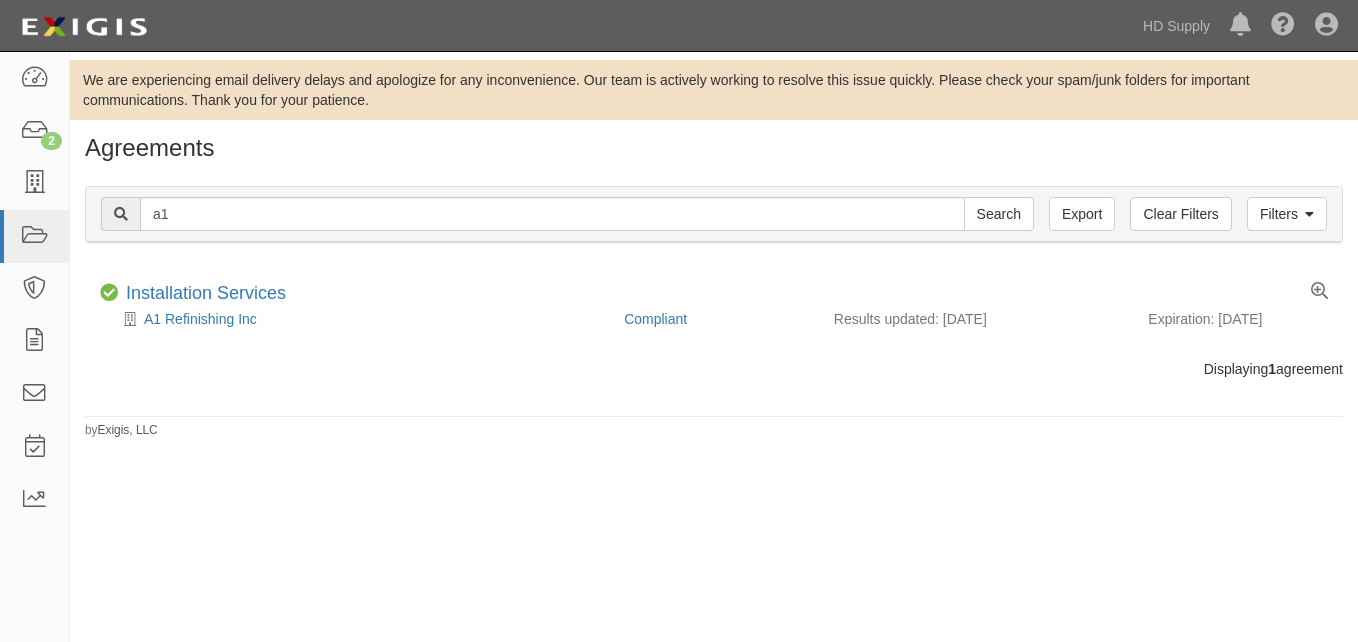 scroll, scrollTop: 0, scrollLeft: 0, axis: both 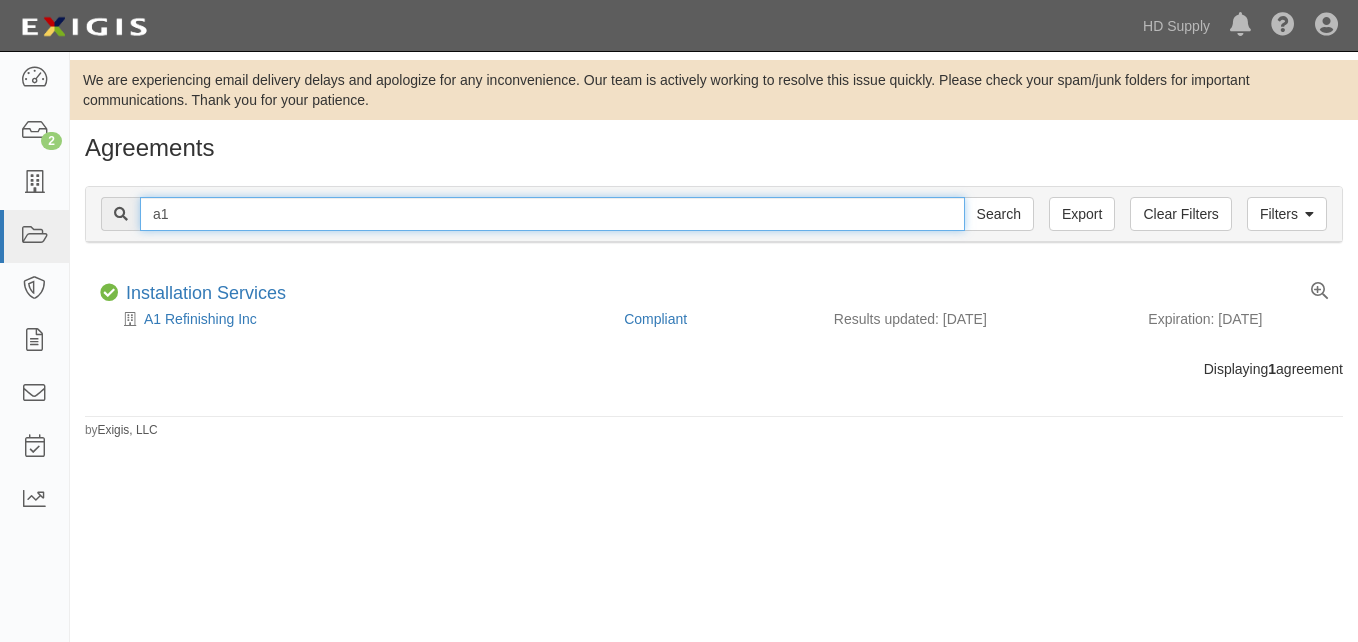 drag, startPoint x: 264, startPoint y: 206, endPoint x: 81, endPoint y: 219, distance: 183.46117 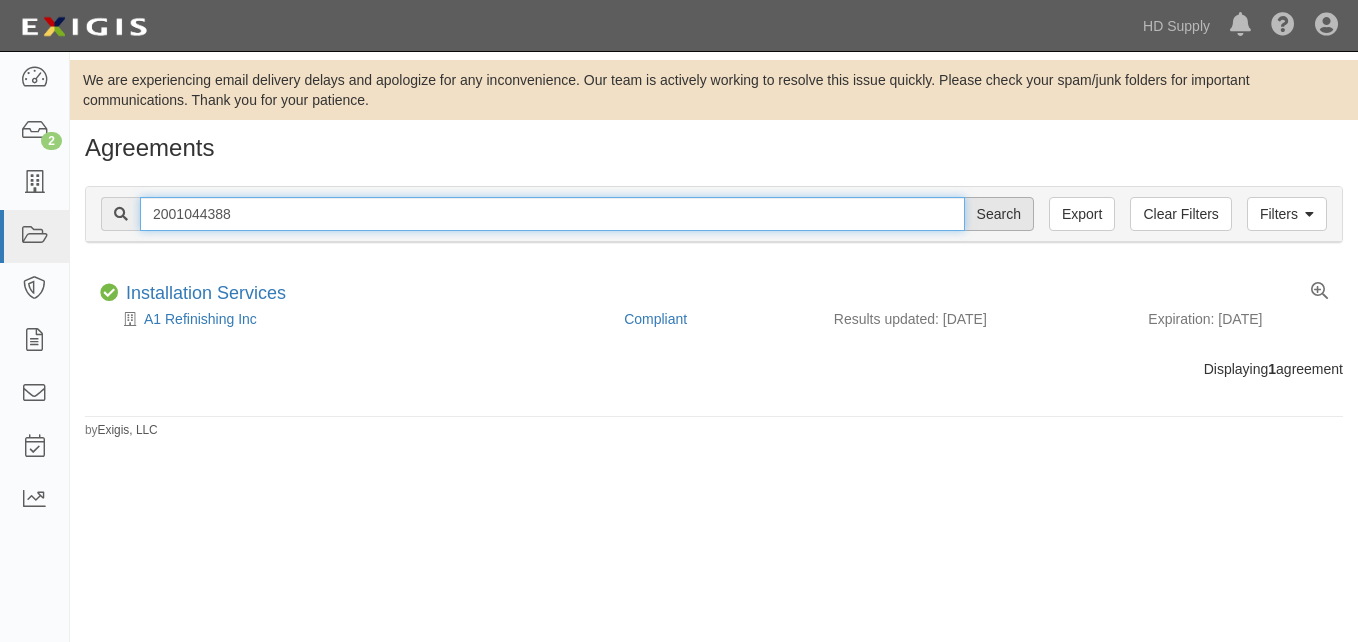 type on "2001044388" 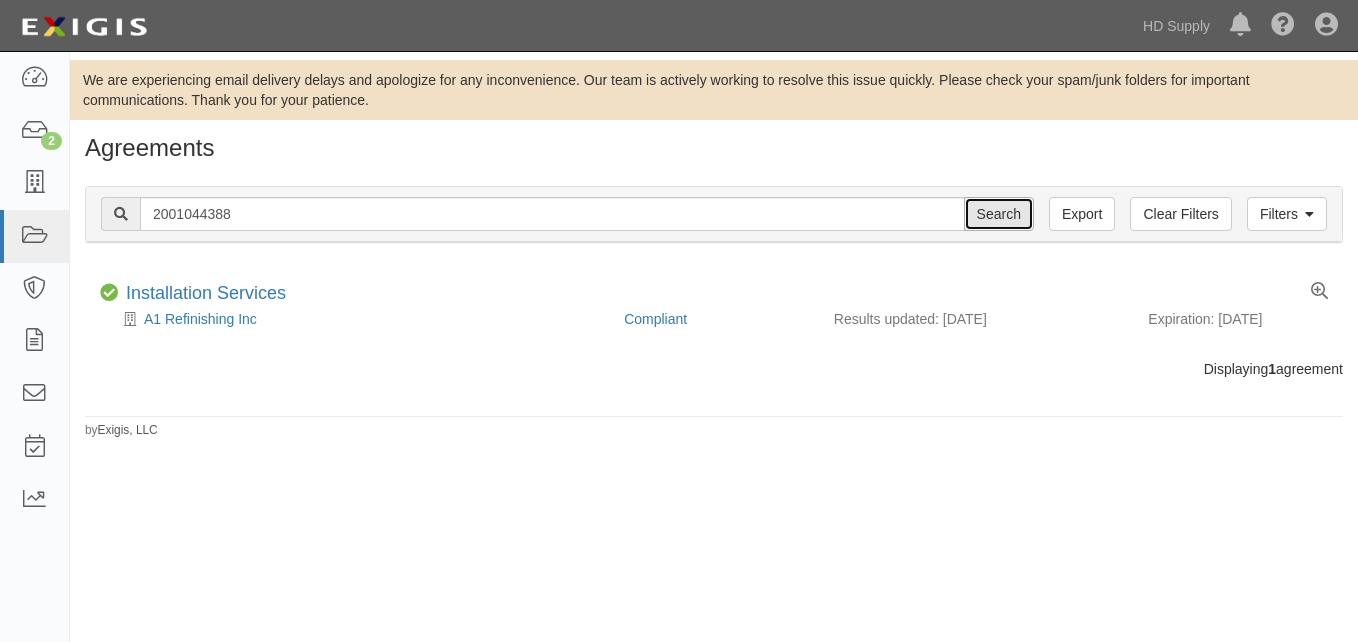 click on "Search" at bounding box center (999, 214) 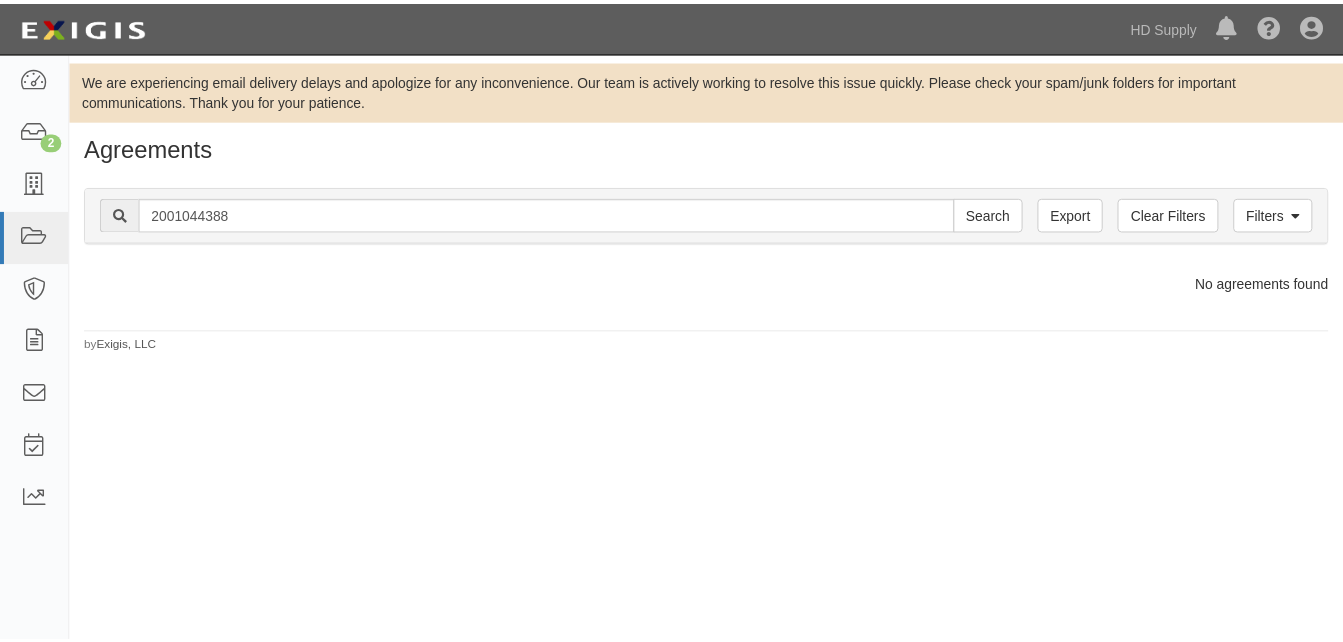 scroll, scrollTop: 0, scrollLeft: 0, axis: both 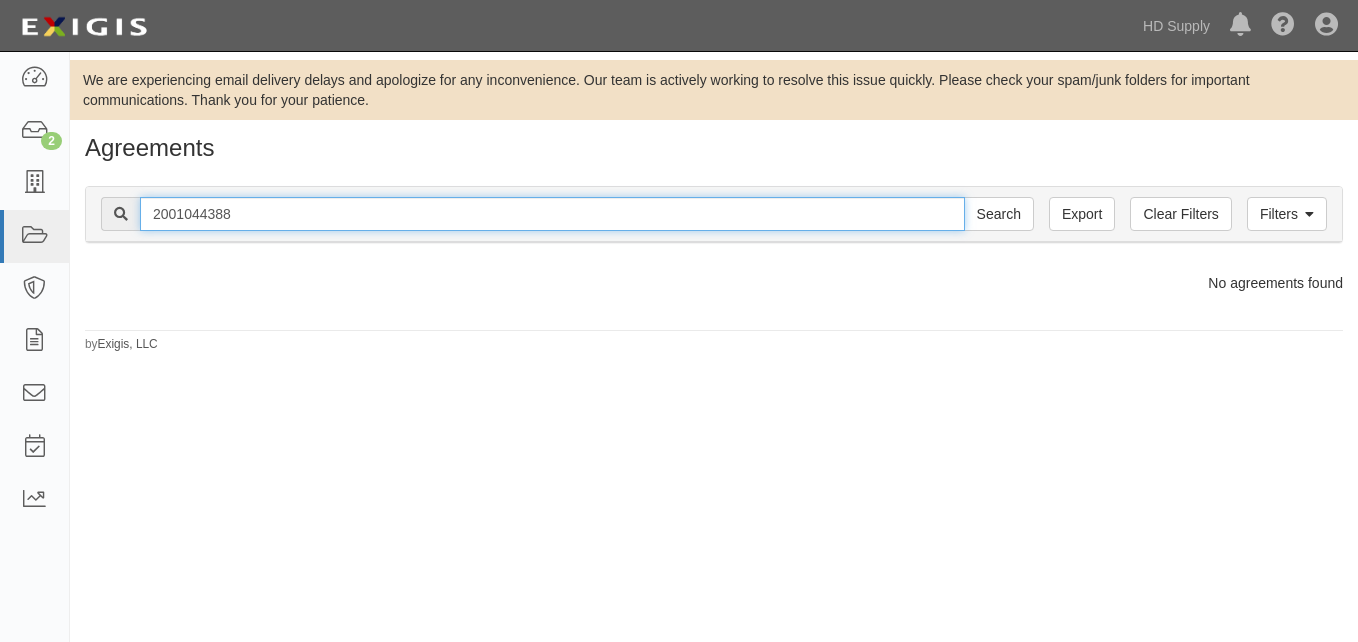 click on "2001044388" at bounding box center [552, 214] 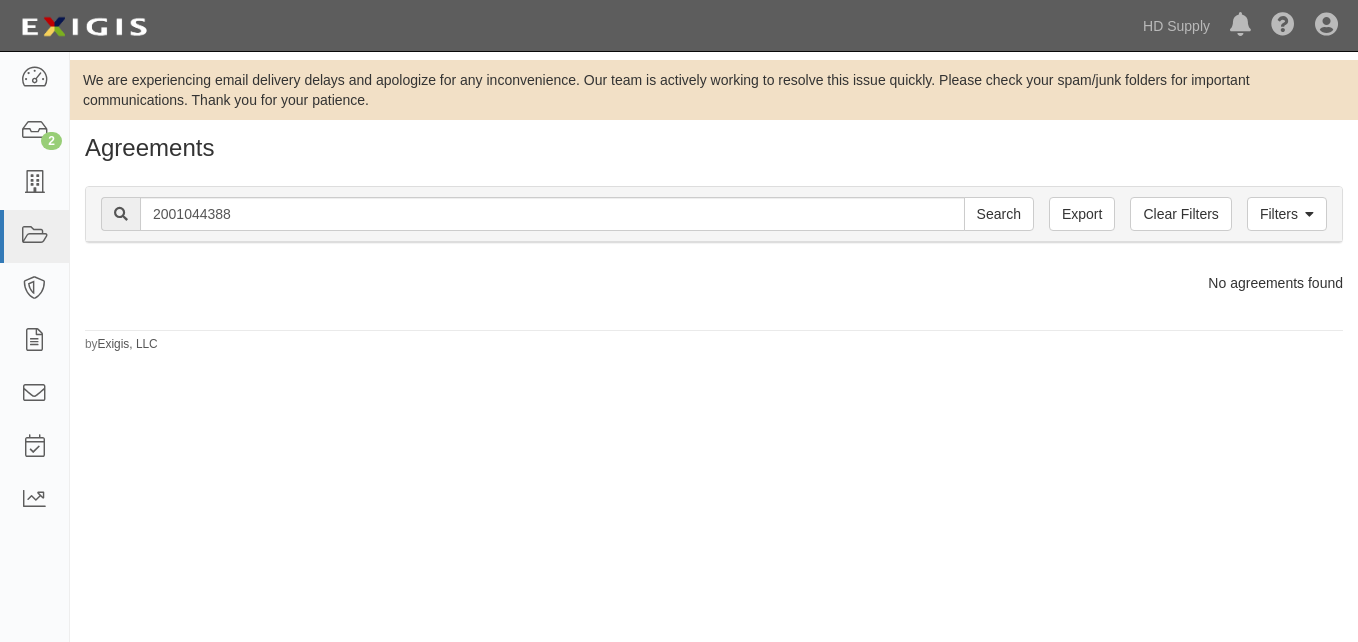 click on "No agreements found" at bounding box center (714, 283) 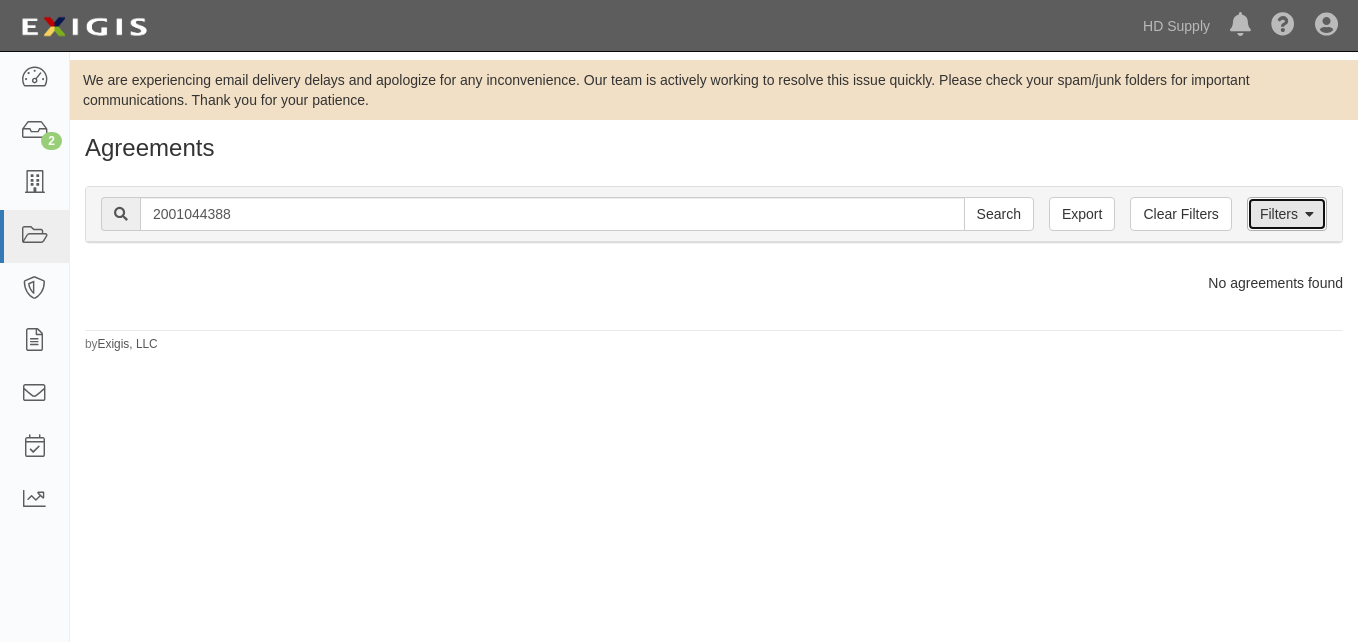 click at bounding box center (1309, 215) 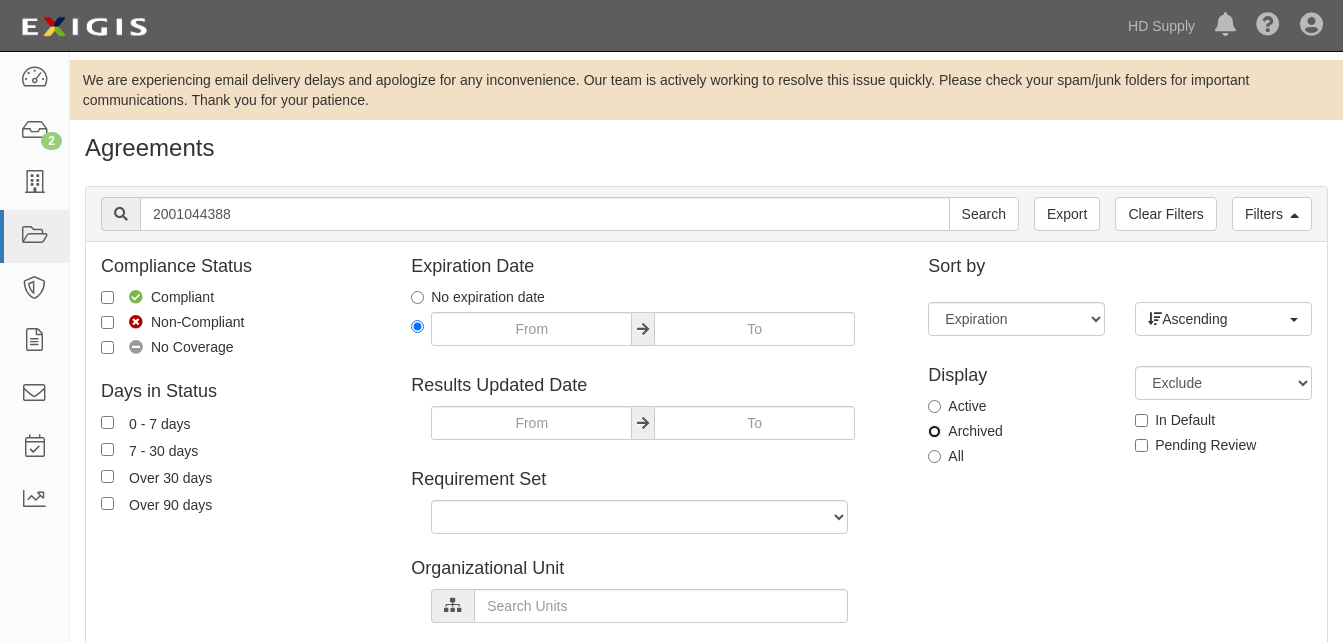 click on "Archived" at bounding box center (934, 431) 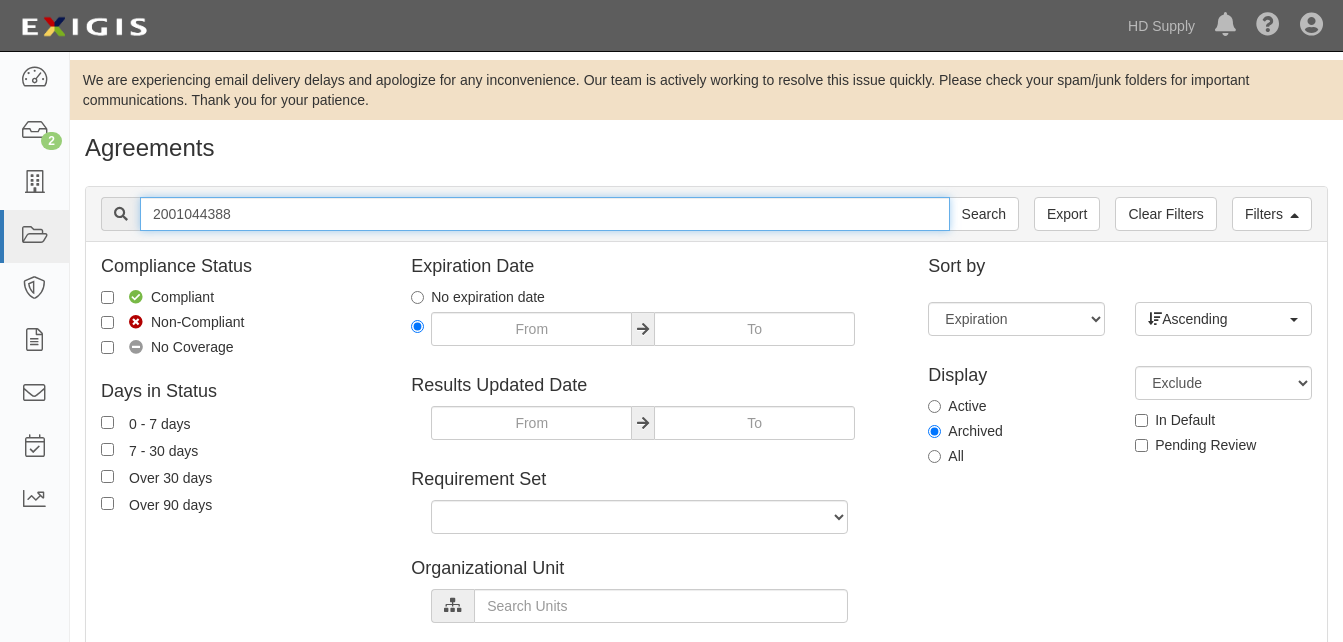 click on "2001044388" at bounding box center [545, 214] 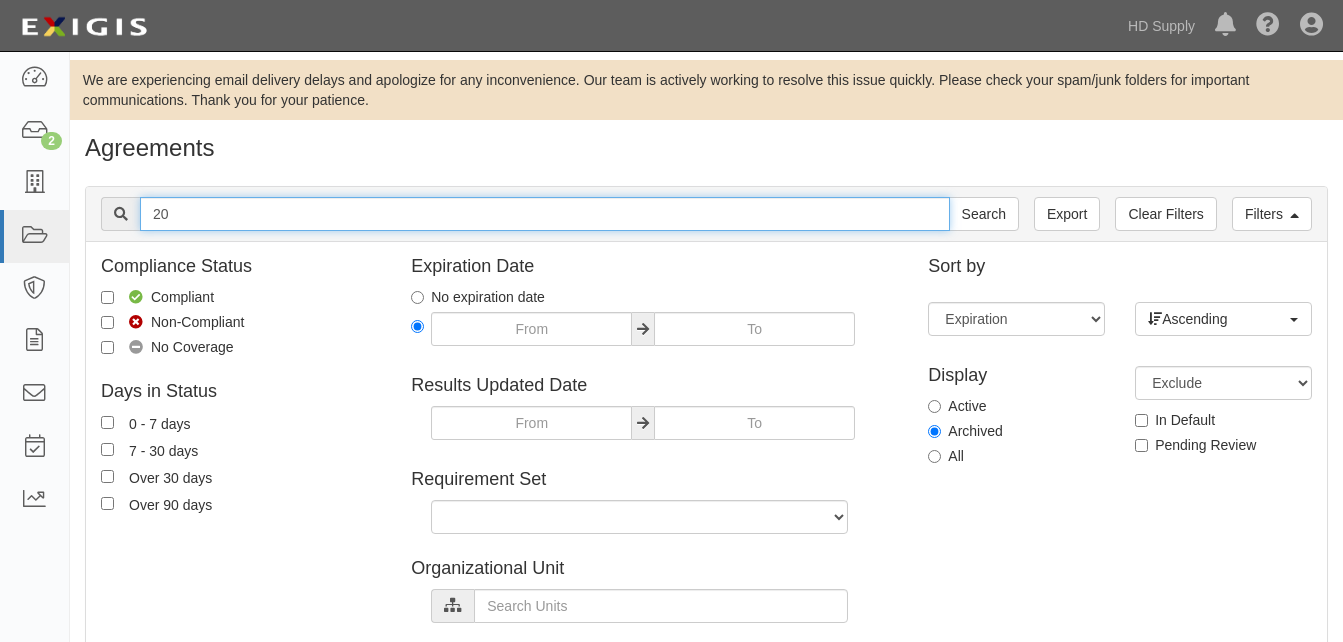 type on "2" 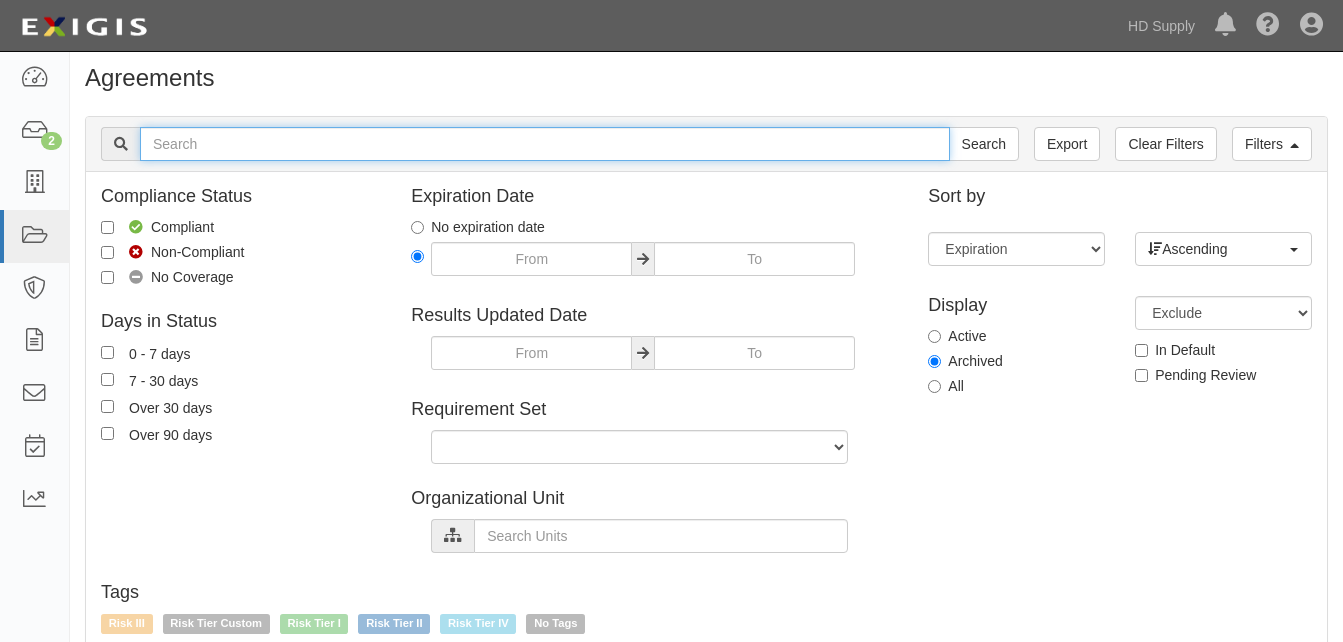 scroll, scrollTop: 131, scrollLeft: 0, axis: vertical 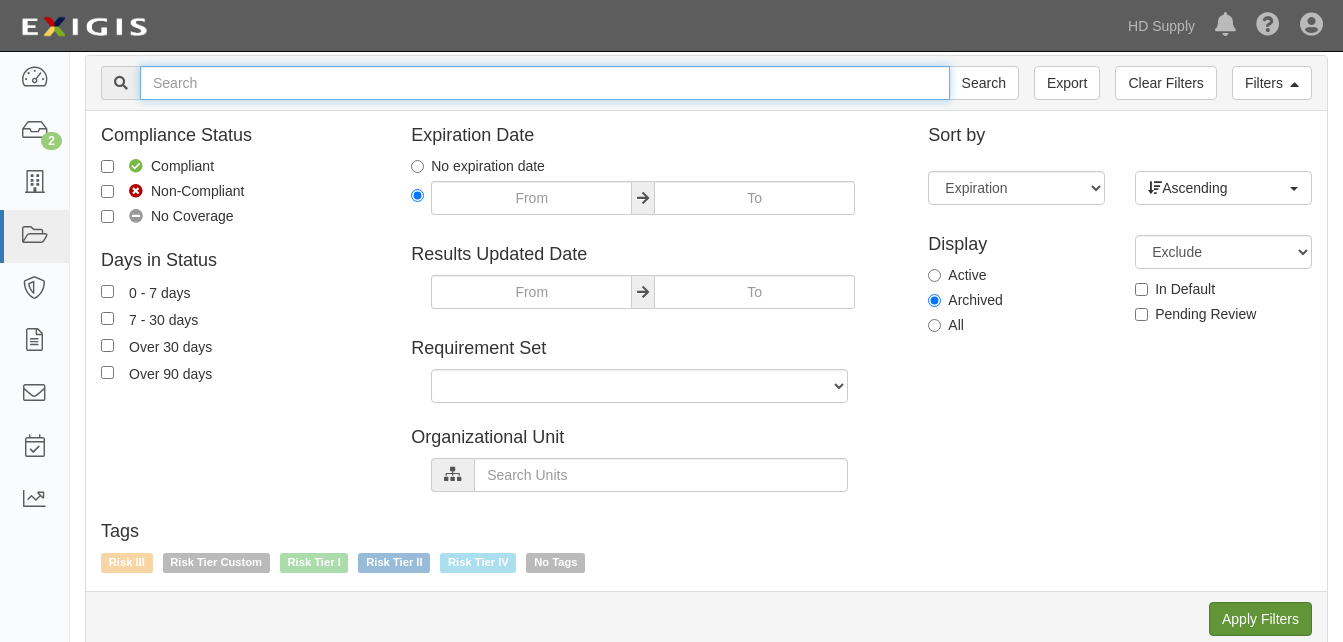 type 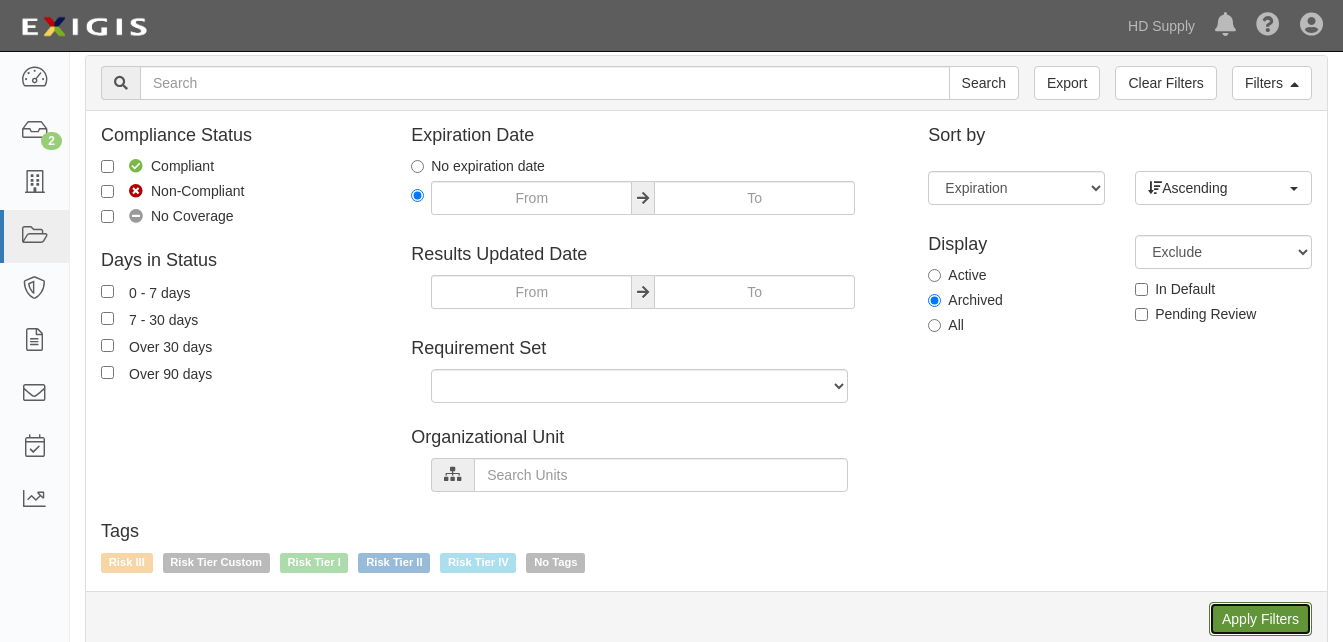 click on "Apply Filters" at bounding box center [1260, 619] 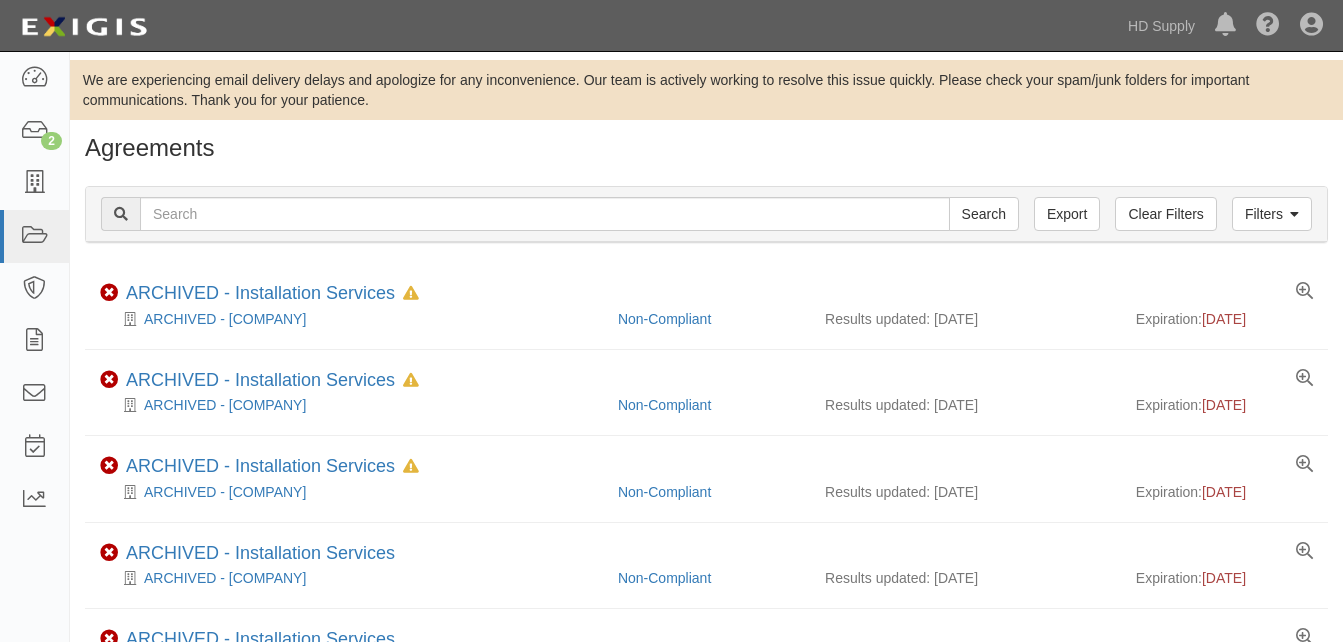 scroll, scrollTop: 0, scrollLeft: 0, axis: both 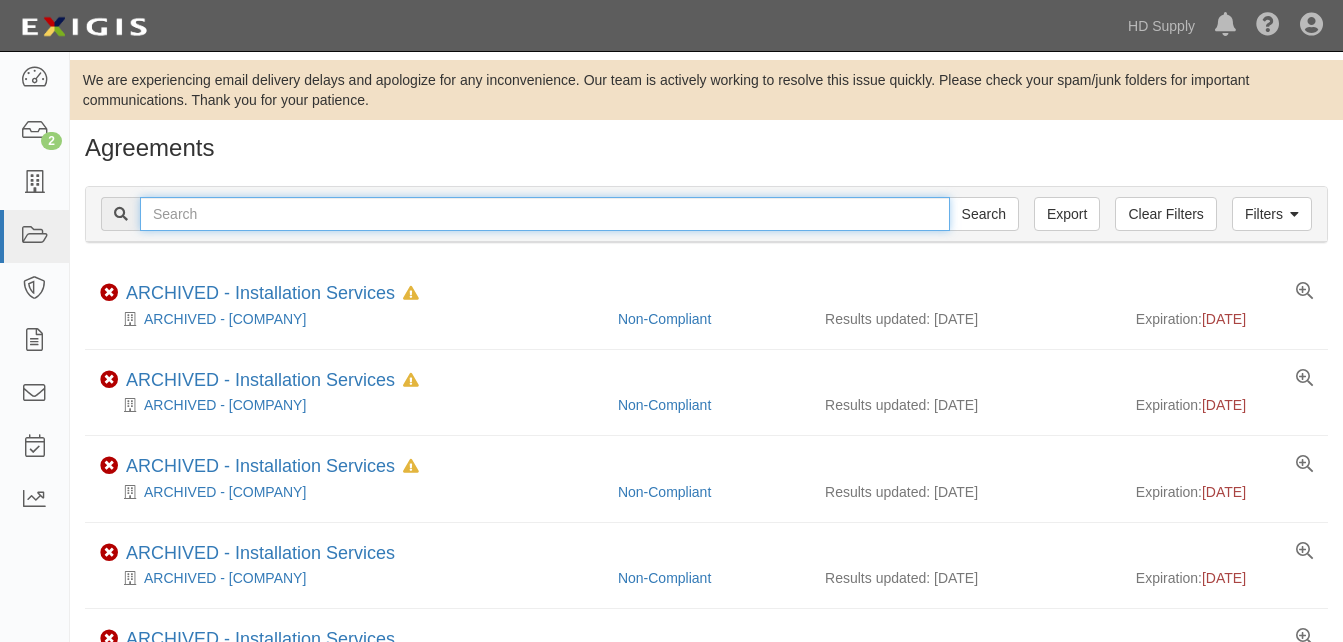 click at bounding box center (545, 214) 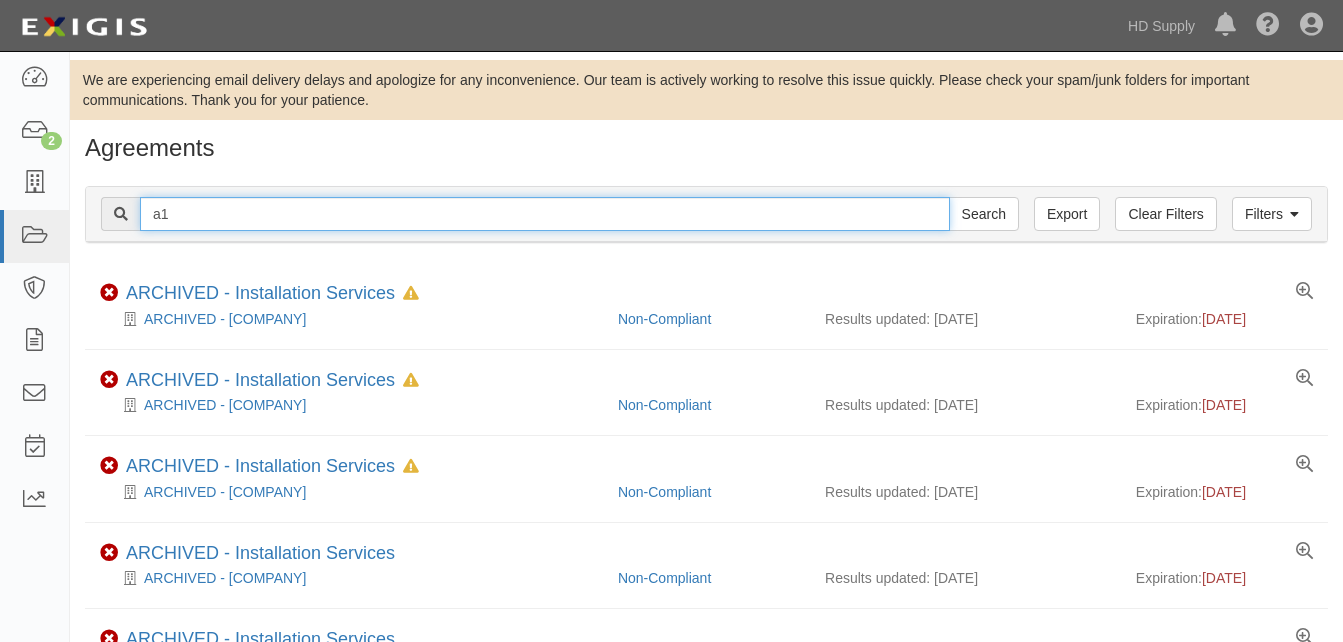 type on "A1 Quick HVAC" 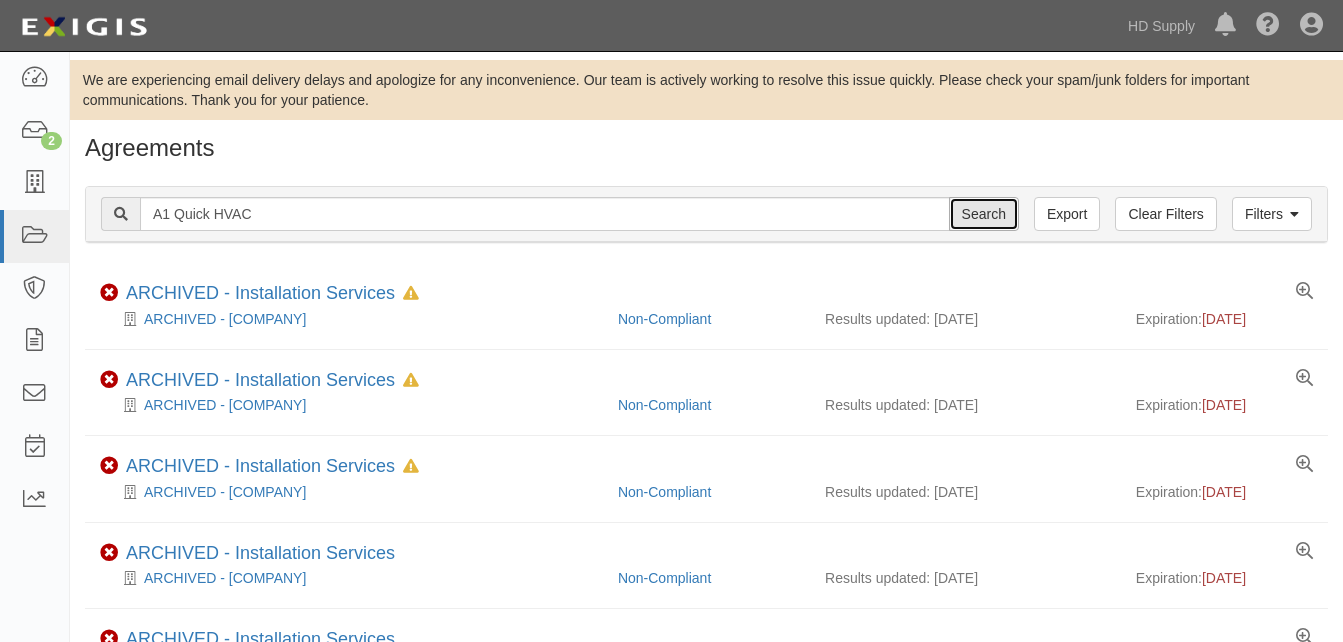 click on "Search" at bounding box center (984, 214) 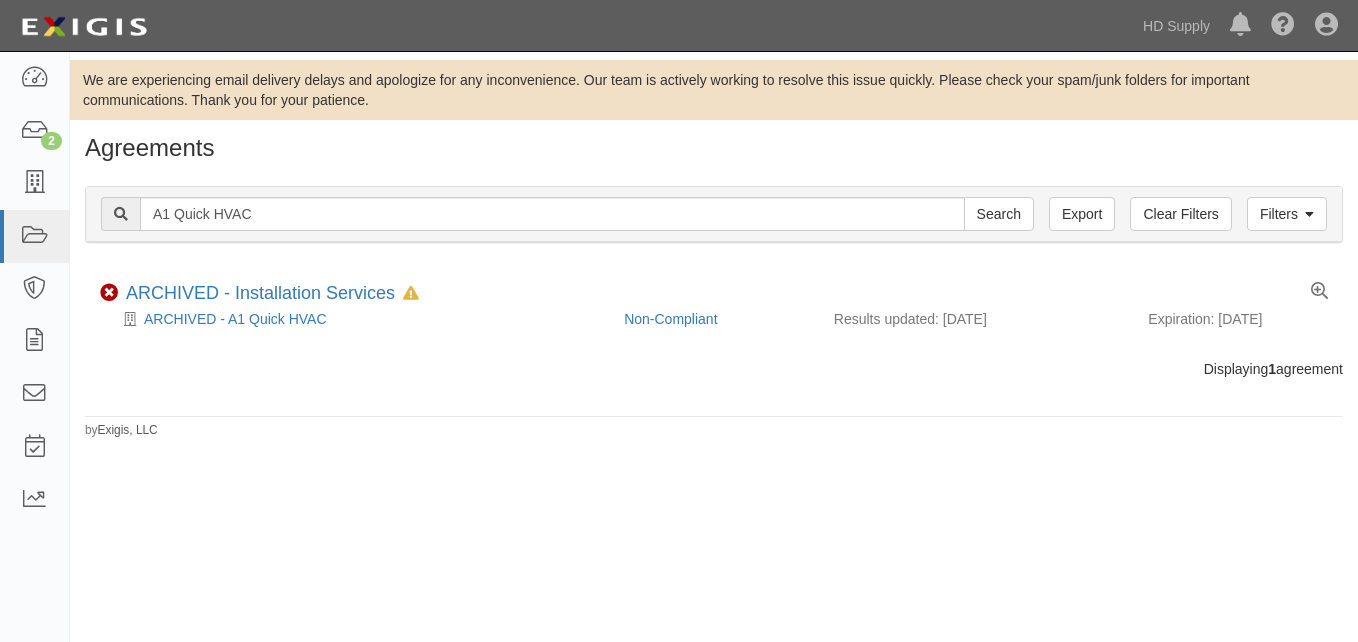scroll, scrollTop: 0, scrollLeft: 0, axis: both 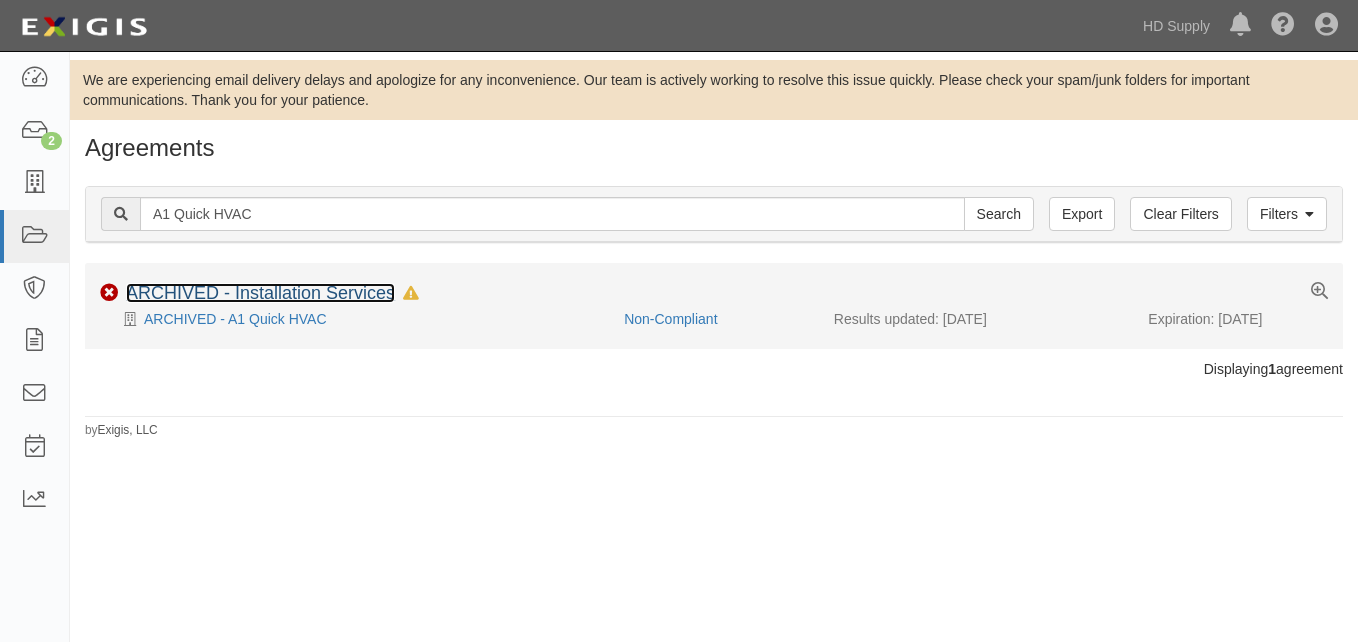 click on "ARCHIVED - Installation Services" at bounding box center [260, 293] 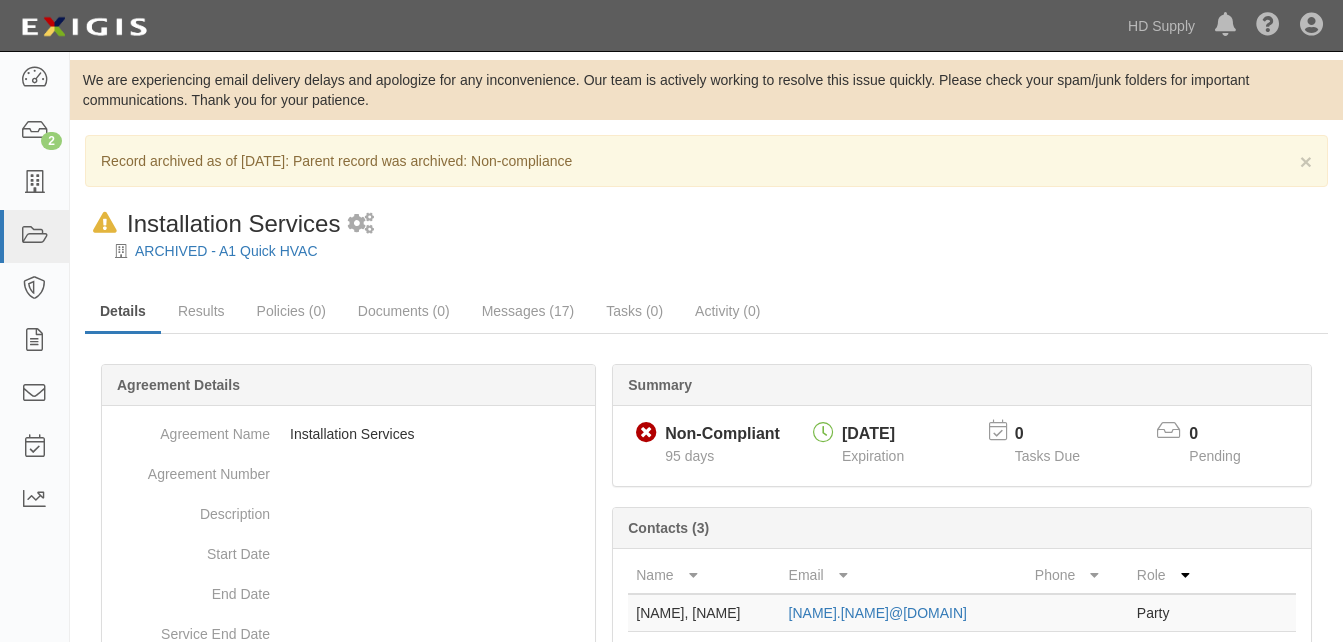 scroll, scrollTop: 0, scrollLeft: 0, axis: both 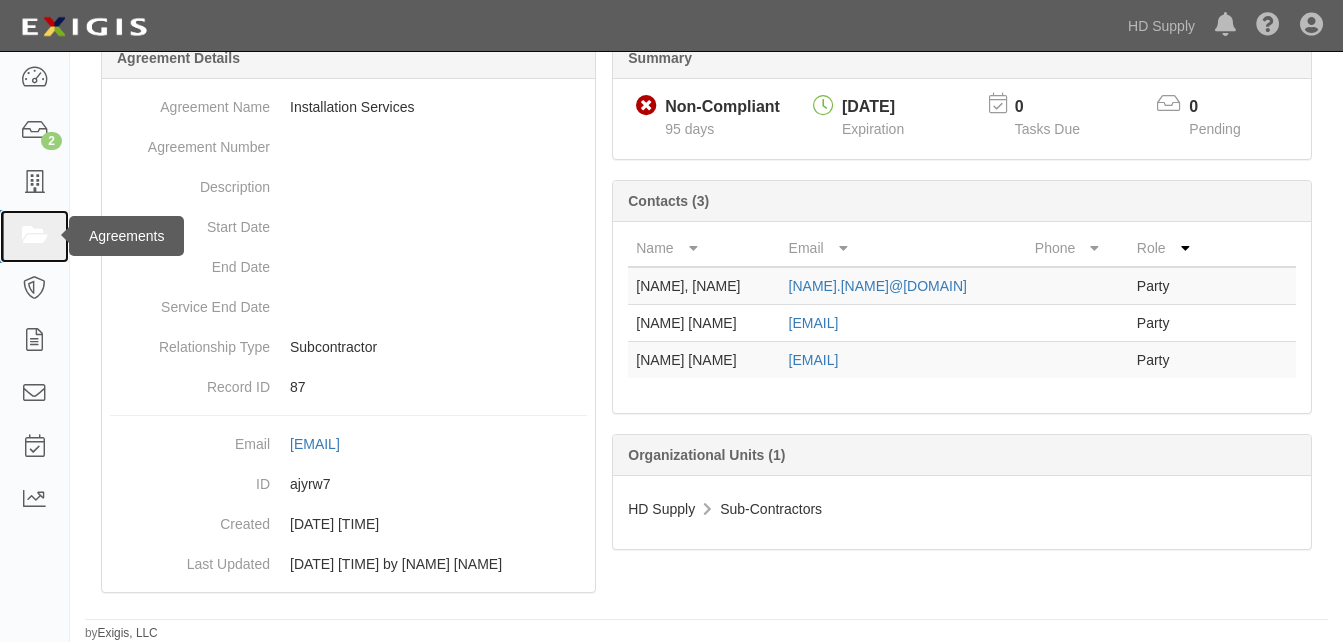 click at bounding box center (34, 236) 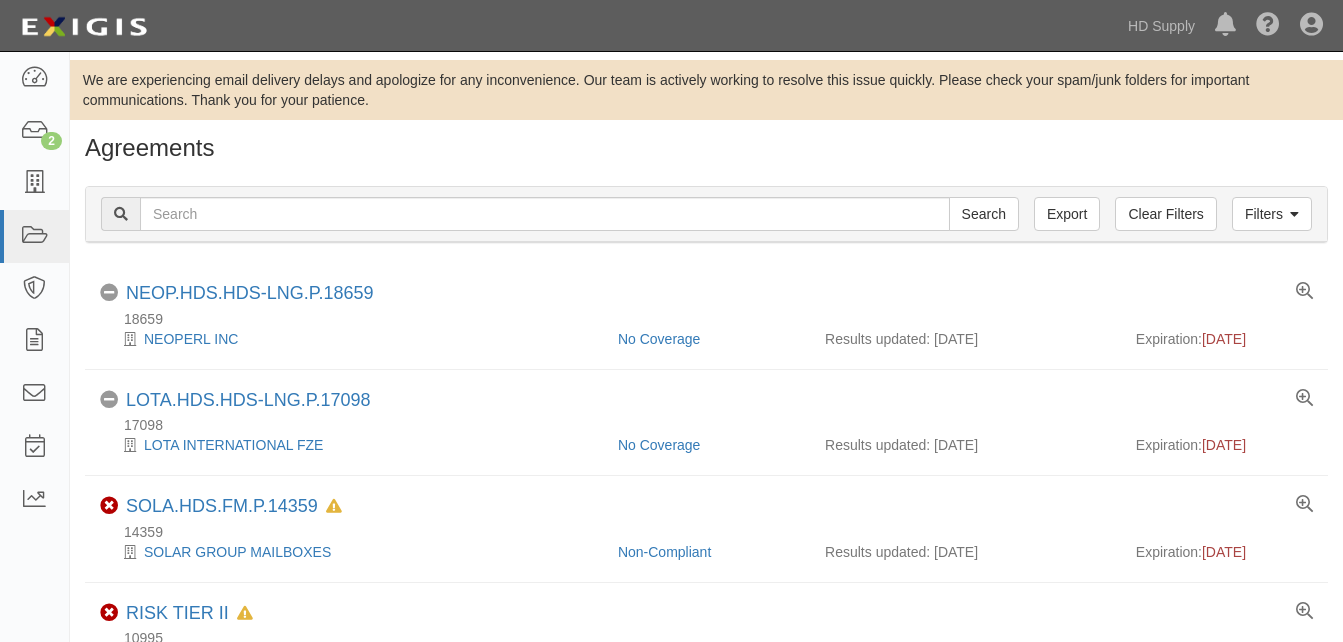 scroll, scrollTop: 0, scrollLeft: 0, axis: both 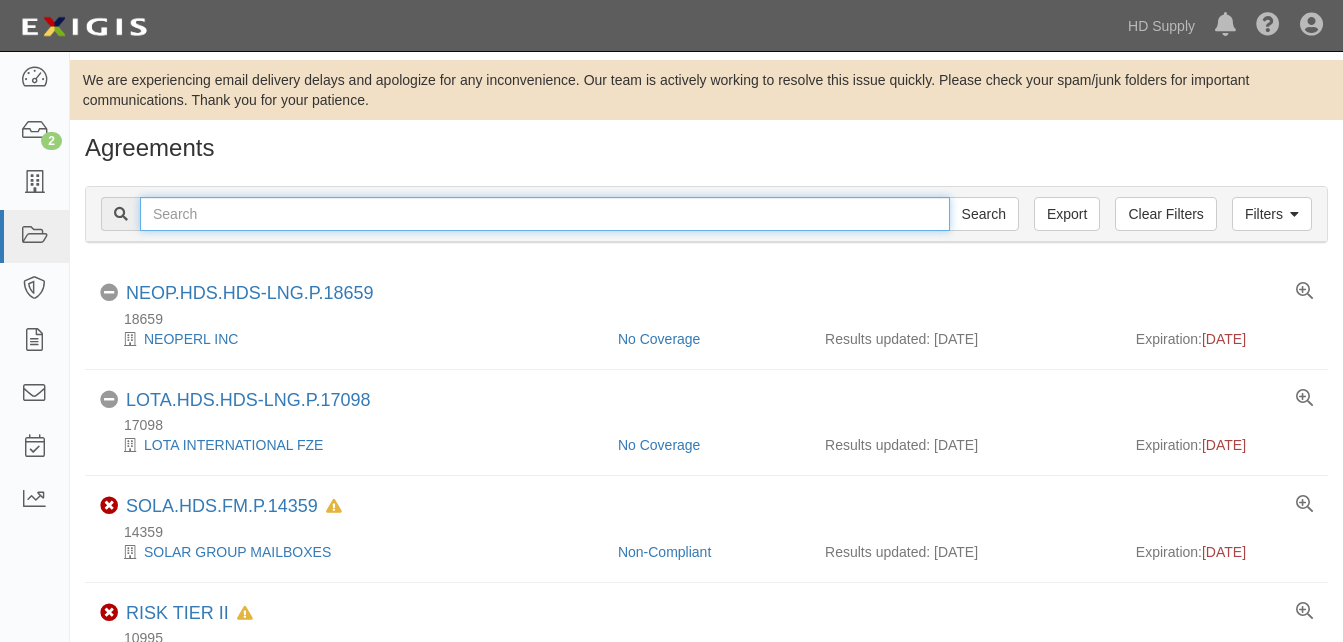 click at bounding box center (545, 214) 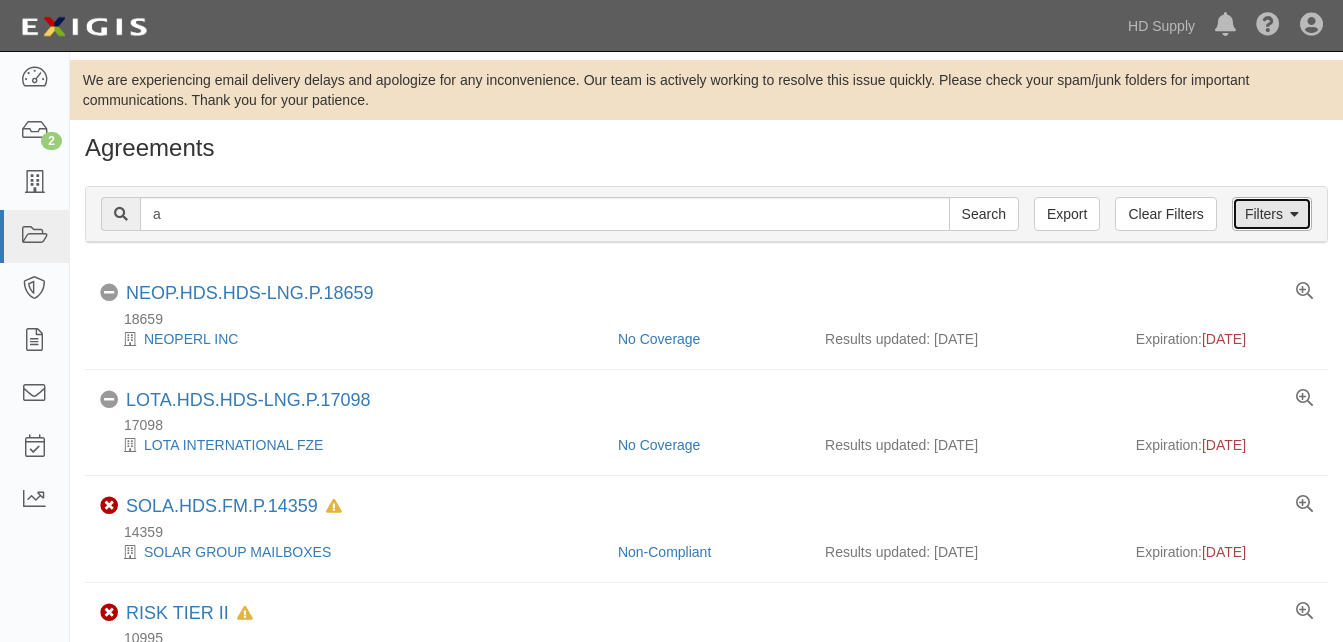 click on "Filters" at bounding box center [1272, 214] 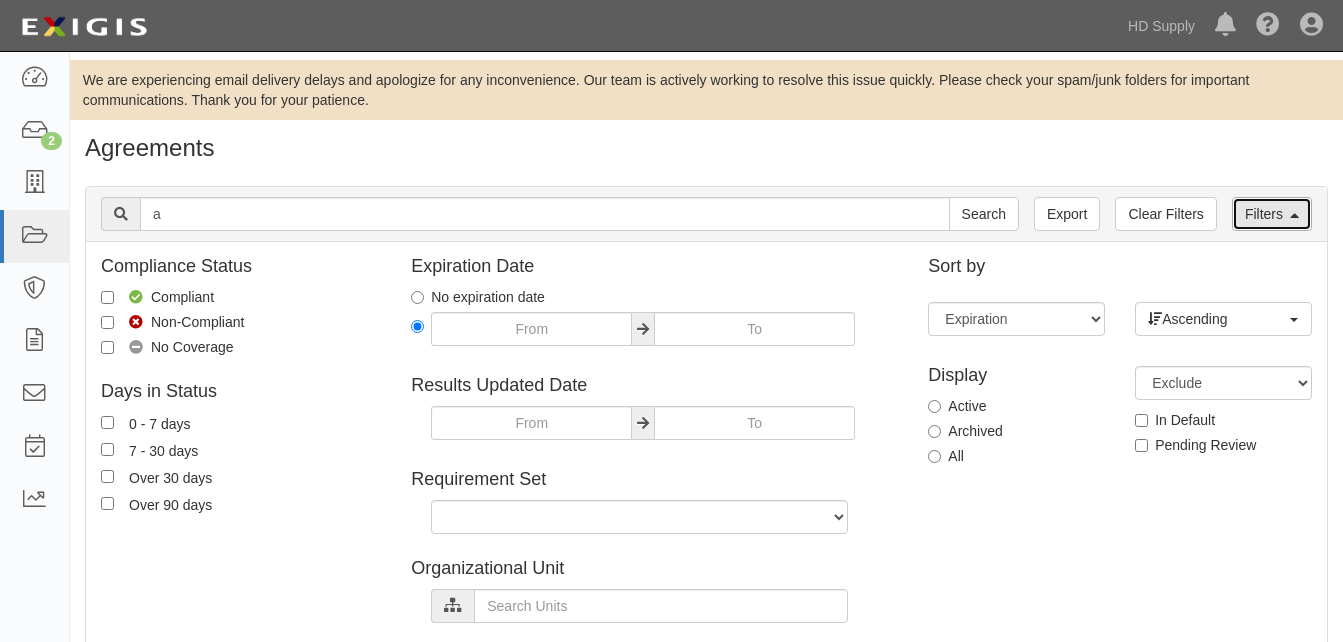 click on "Filters" at bounding box center [1272, 214] 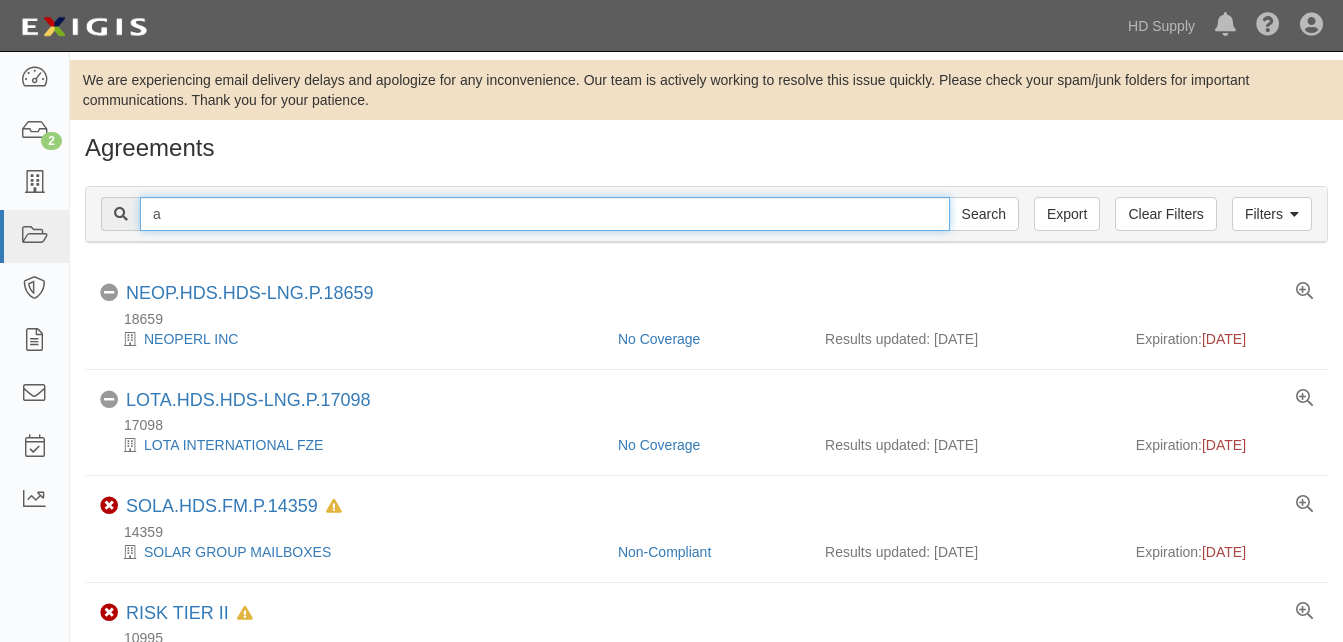 click on "a" at bounding box center [545, 214] 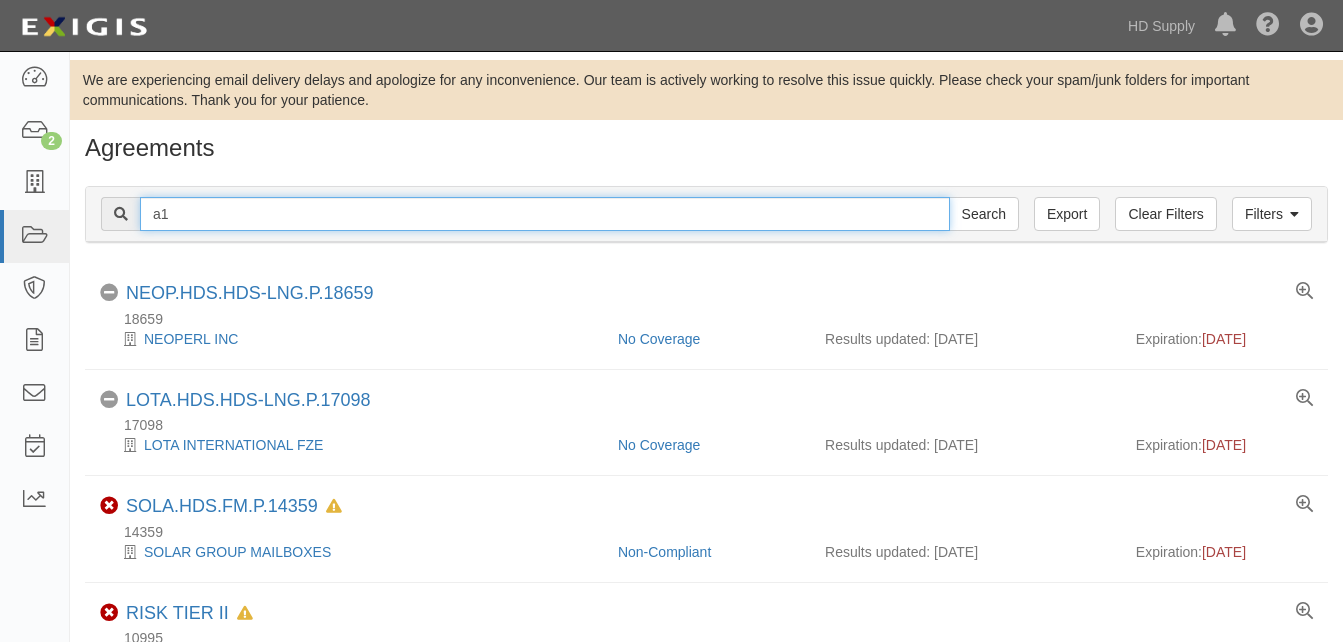 type on "A1 Quick HVAC" 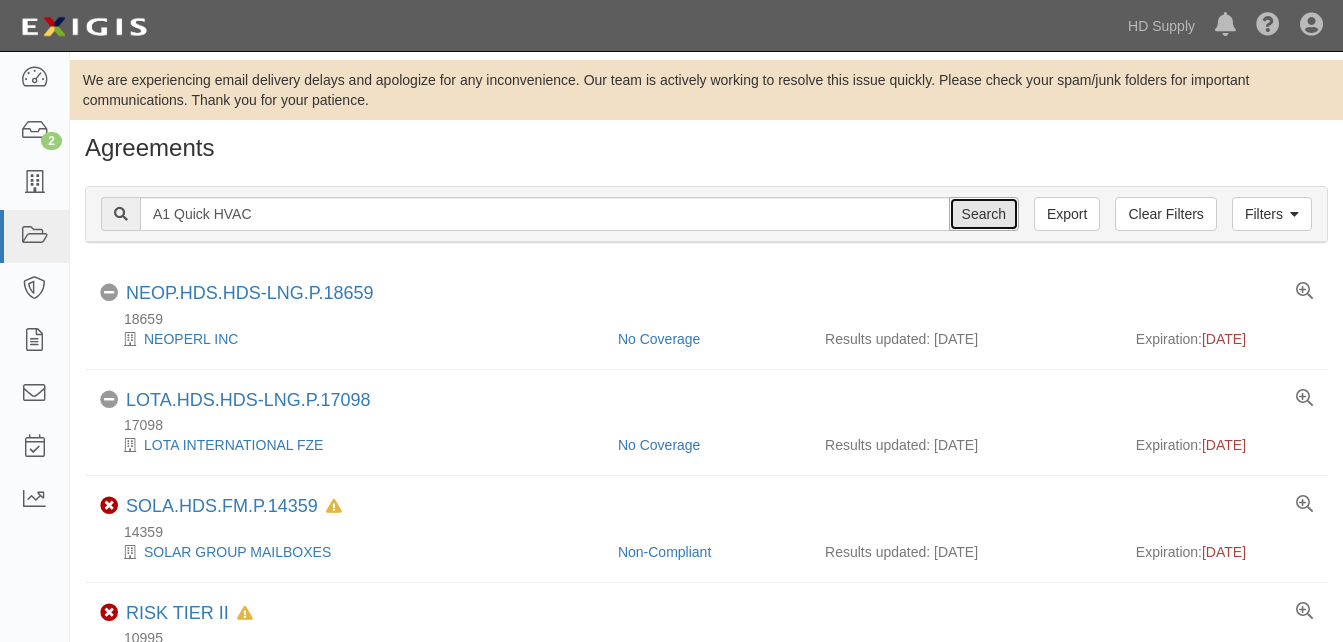 click on "Search" at bounding box center (984, 214) 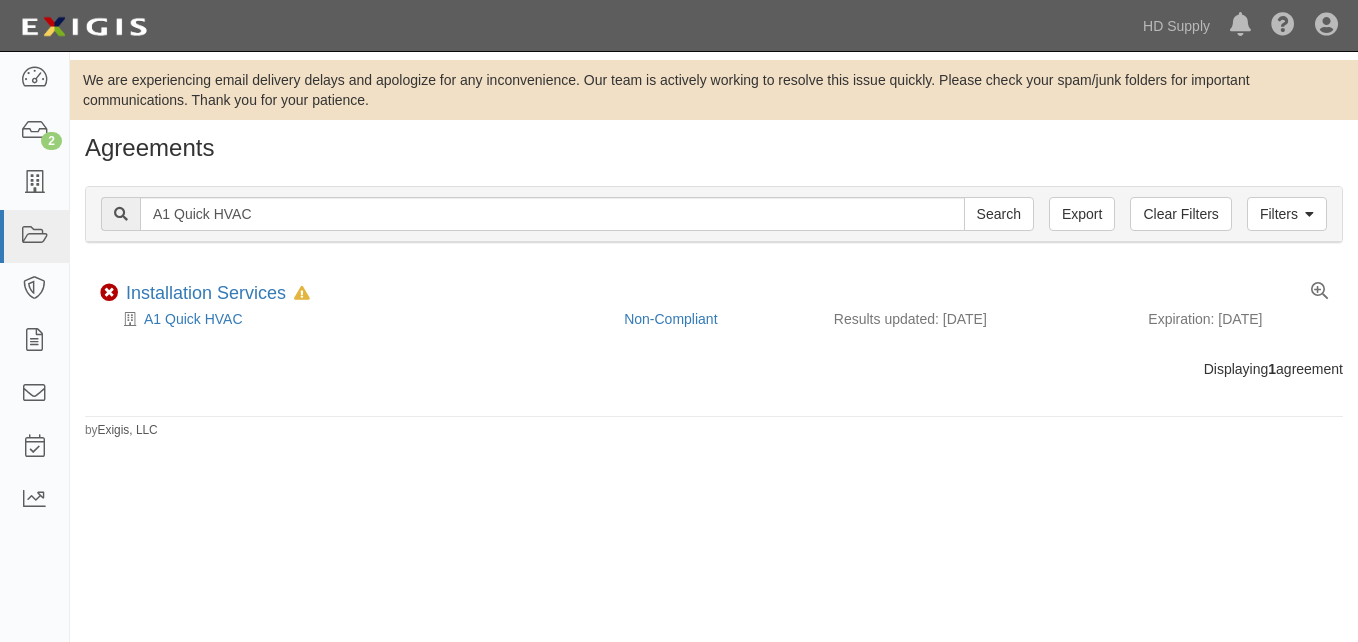 scroll, scrollTop: 0, scrollLeft: 0, axis: both 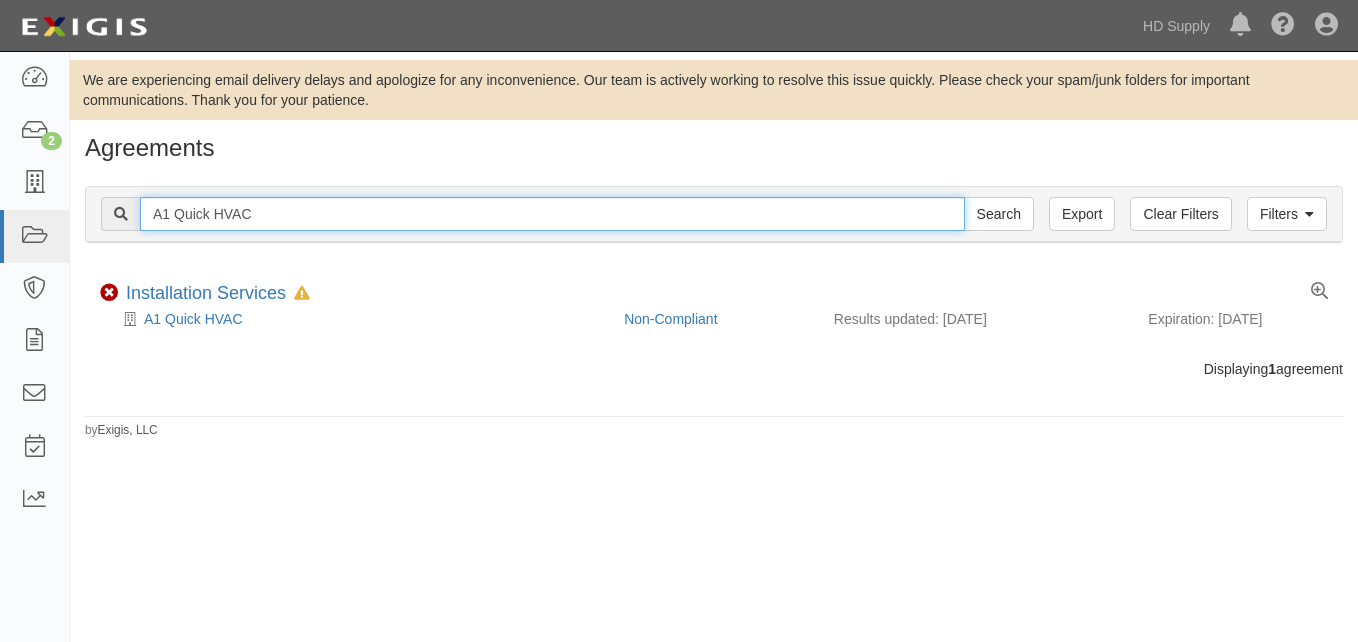 drag, startPoint x: 261, startPoint y: 210, endPoint x: 155, endPoint y: 210, distance: 106 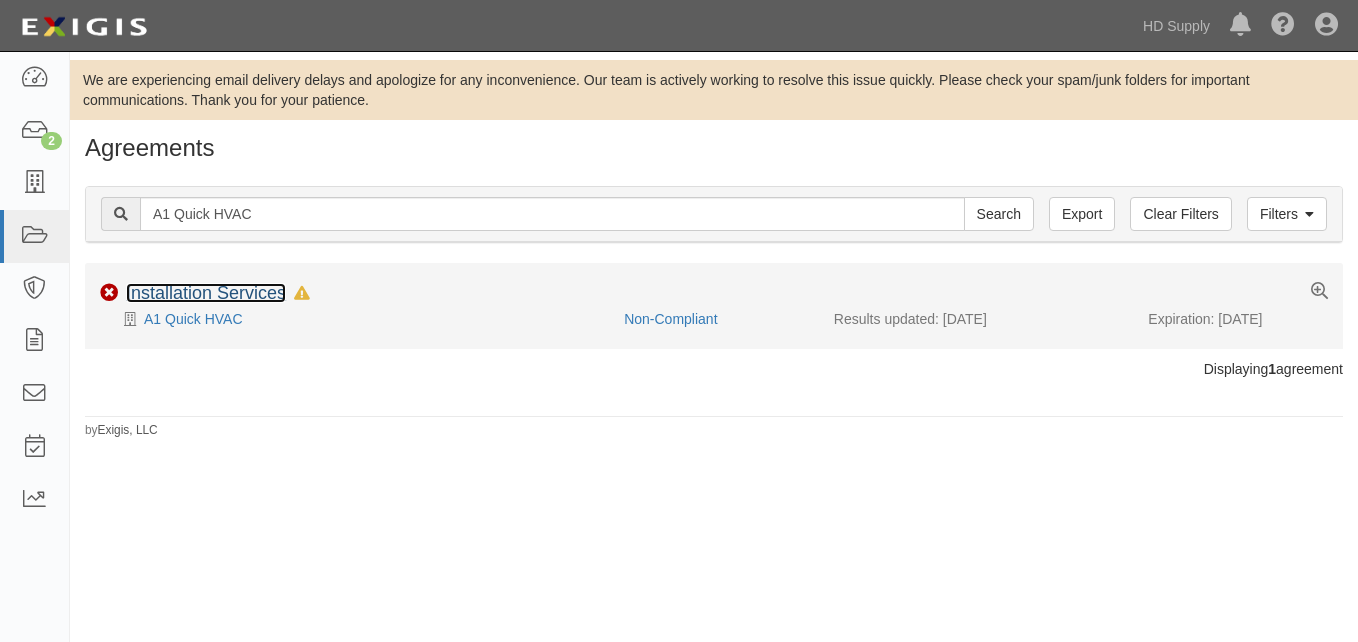click on "Installation Services" at bounding box center (206, 293) 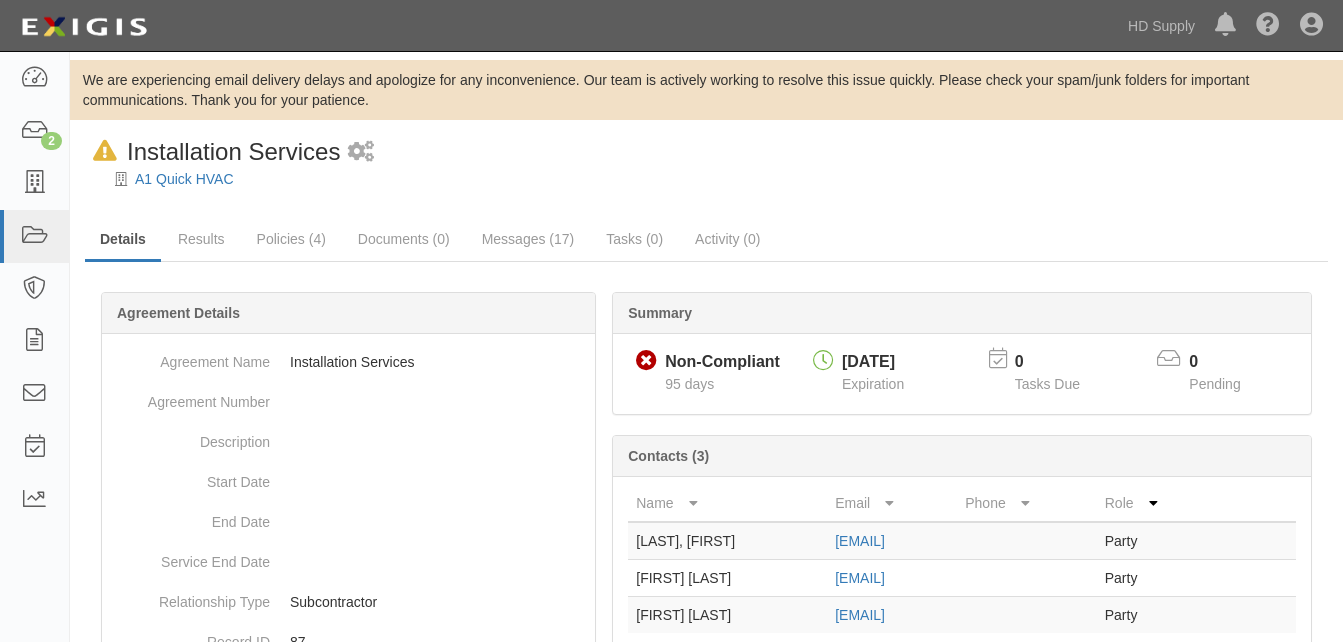 scroll, scrollTop: 0, scrollLeft: 0, axis: both 